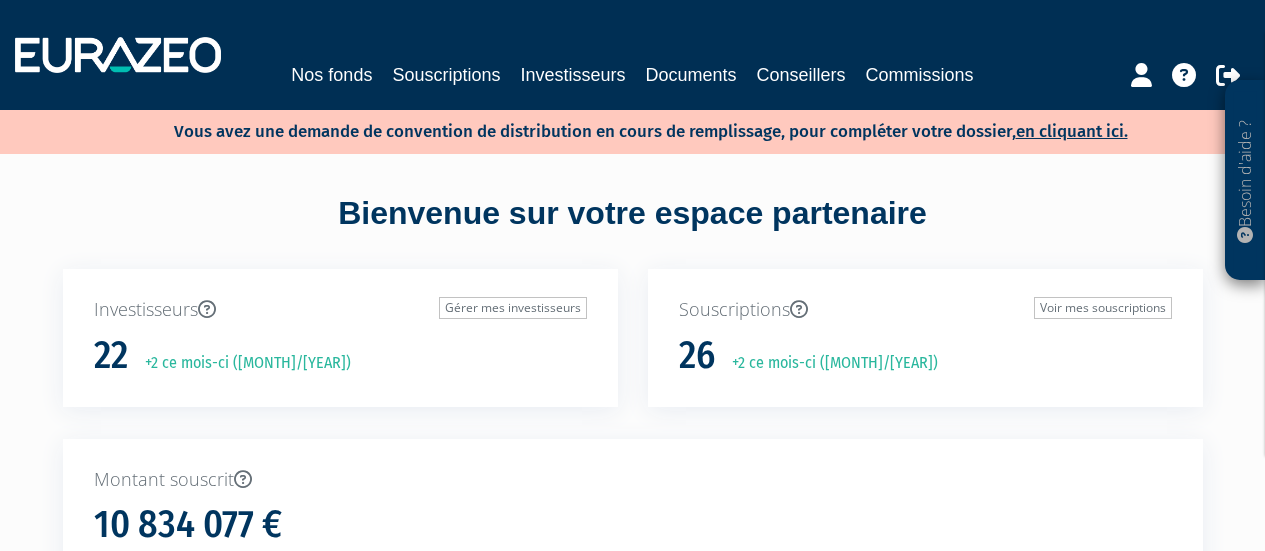 scroll, scrollTop: 0, scrollLeft: 0, axis: both 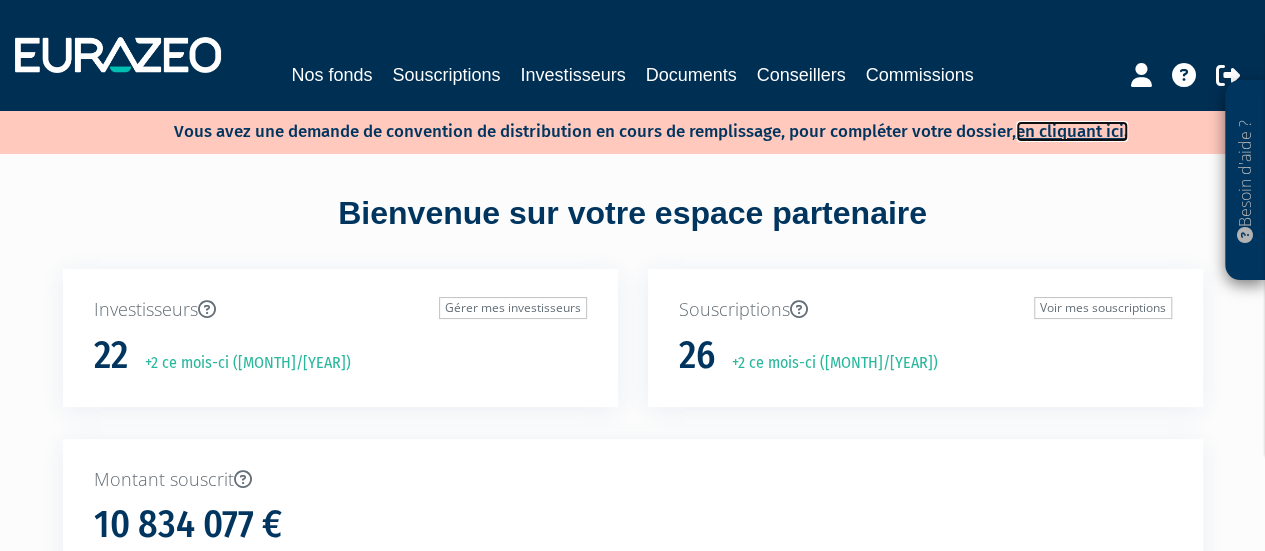 click on "en cliquant ici." at bounding box center [1072, 131] 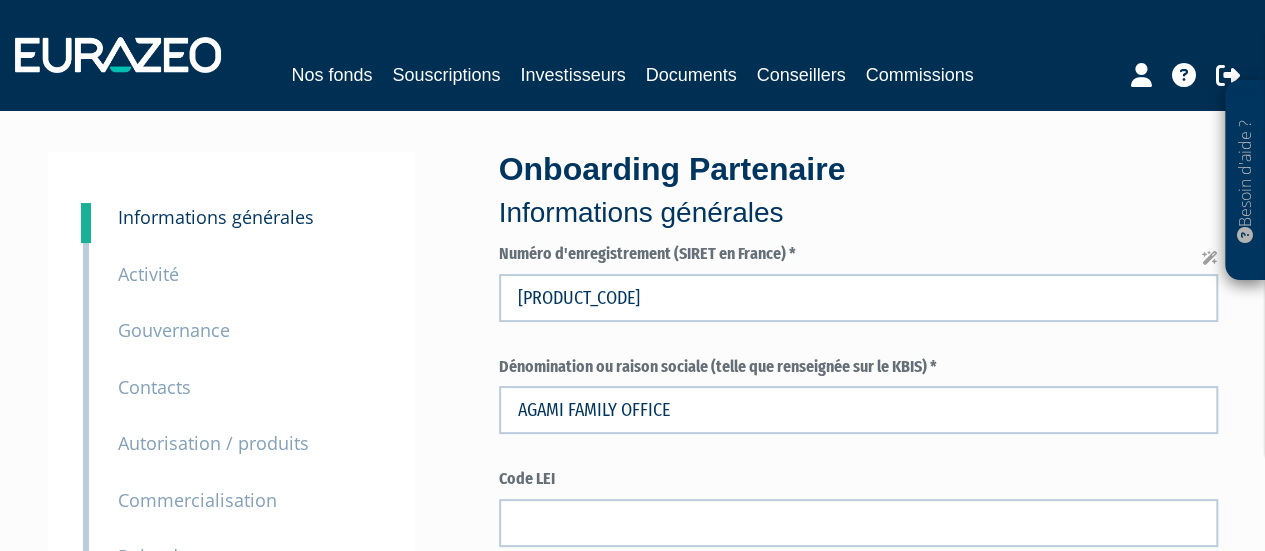 scroll, scrollTop: 0, scrollLeft: 0, axis: both 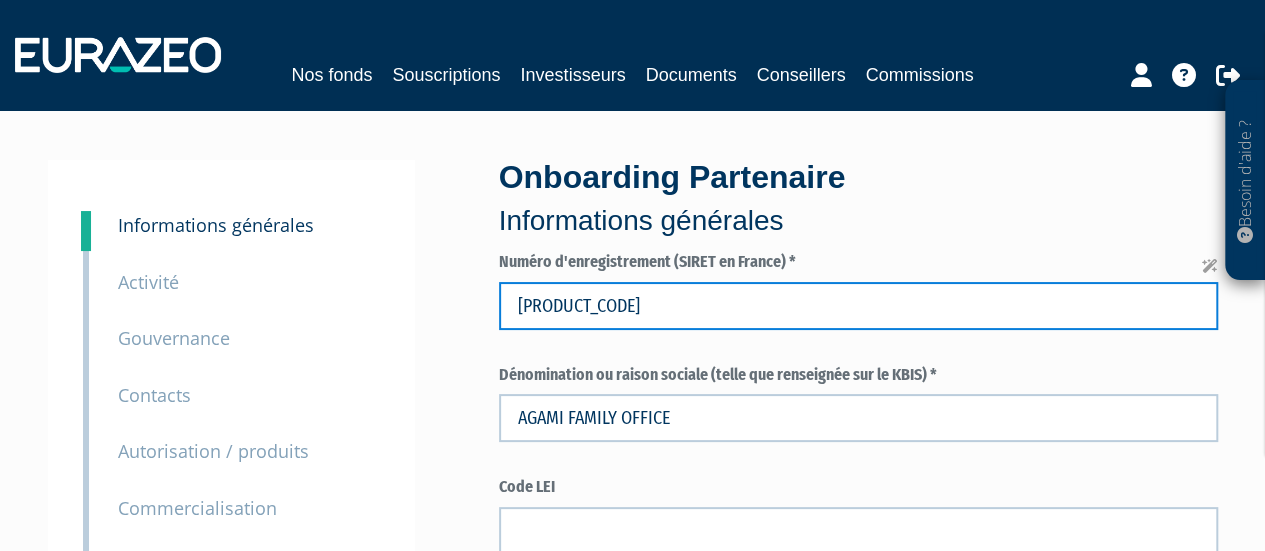 drag, startPoint x: 621, startPoint y: 299, endPoint x: 703, endPoint y: 305, distance: 82.219215 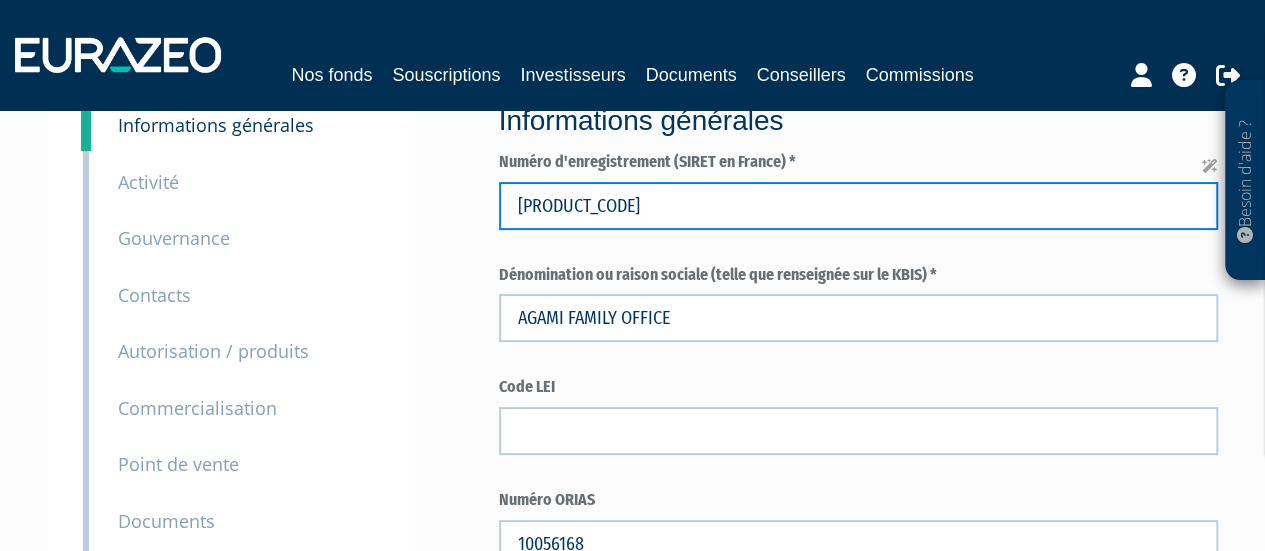 type on "49441626600067" 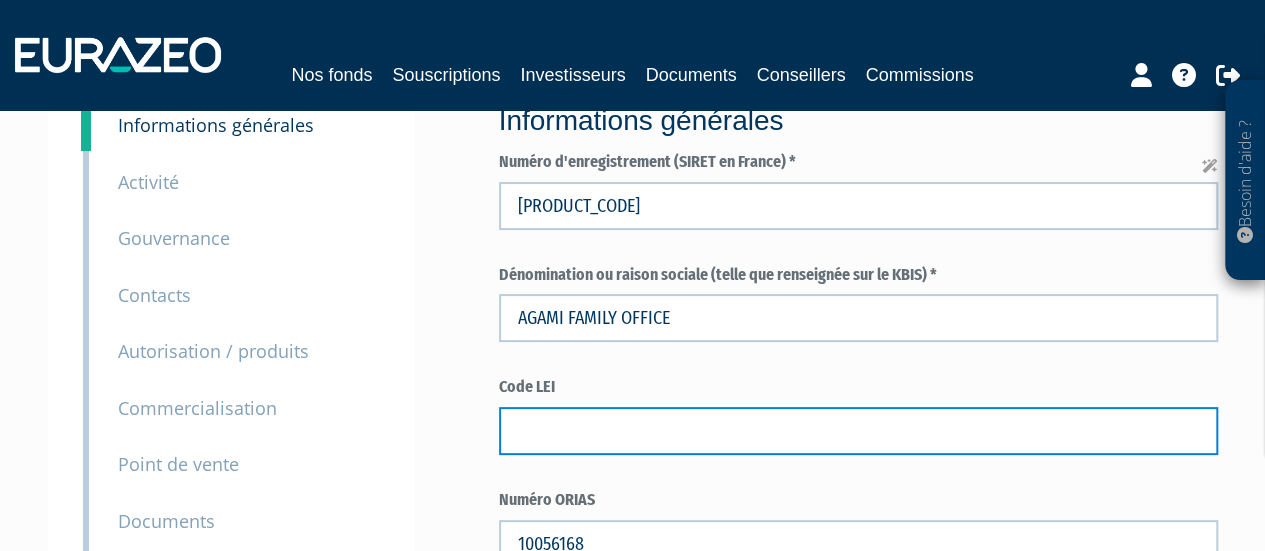 click at bounding box center (858, 431) 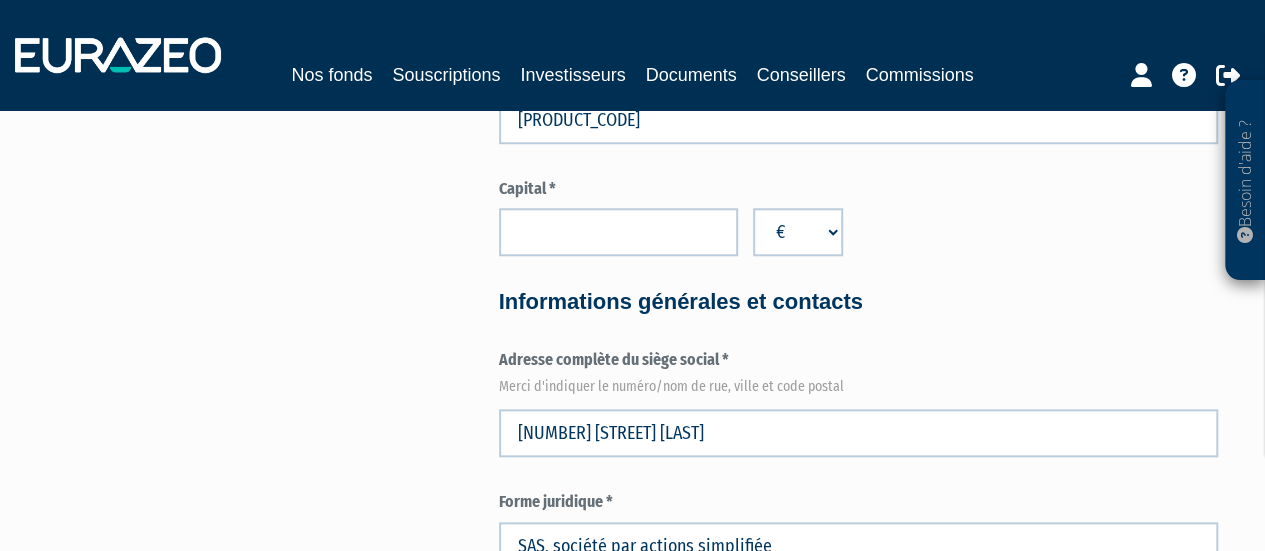 scroll, scrollTop: 900, scrollLeft: 0, axis: vertical 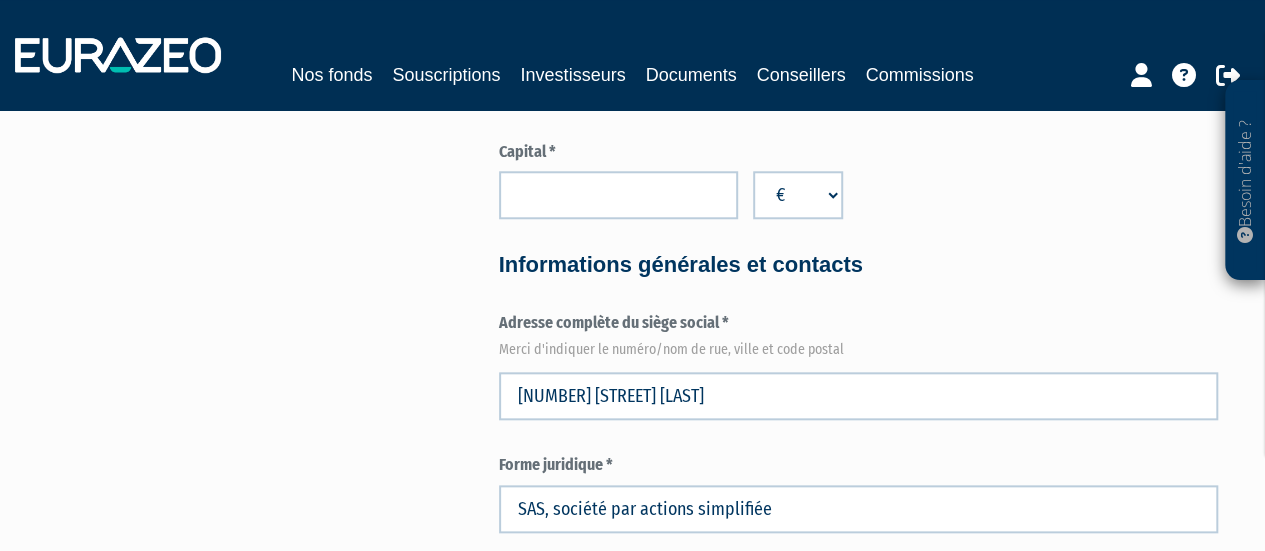 type on "969500W6INSBP63Z5923" 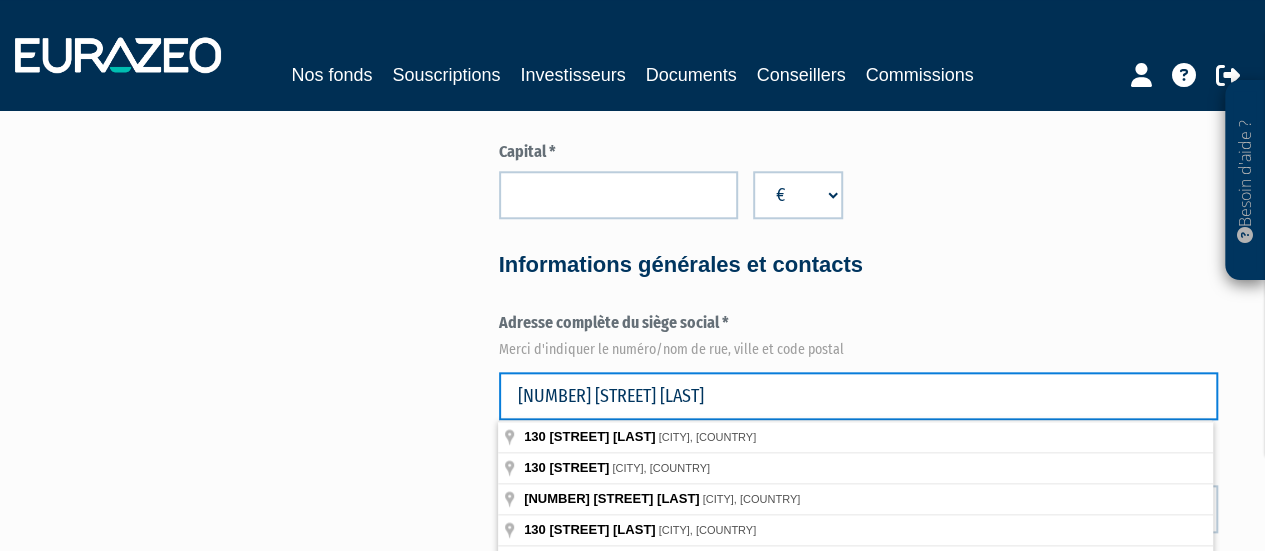 drag, startPoint x: 643, startPoint y: 402, endPoint x: 388, endPoint y: 399, distance: 255.01764 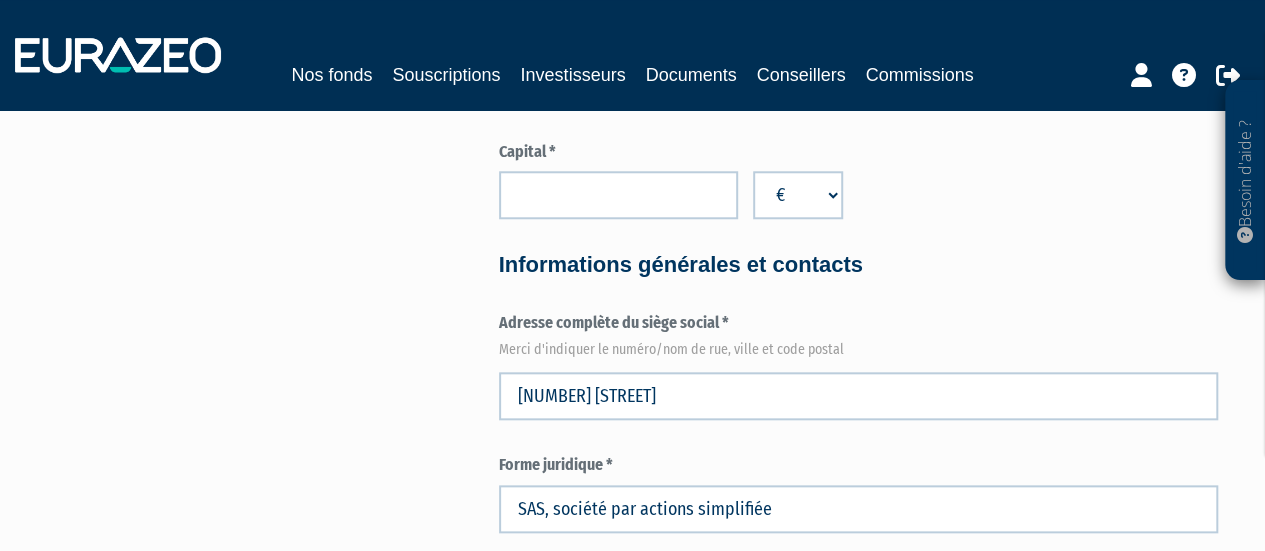 scroll, scrollTop: 1000, scrollLeft: 0, axis: vertical 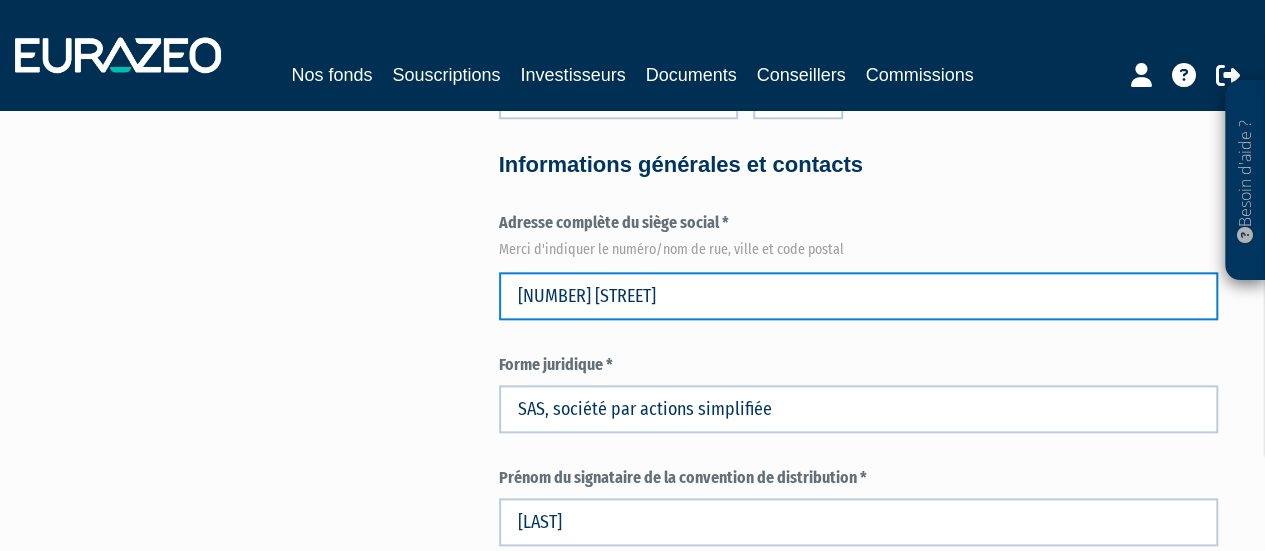 click on "6 Avenue d'Eylau" at bounding box center [858, 296] 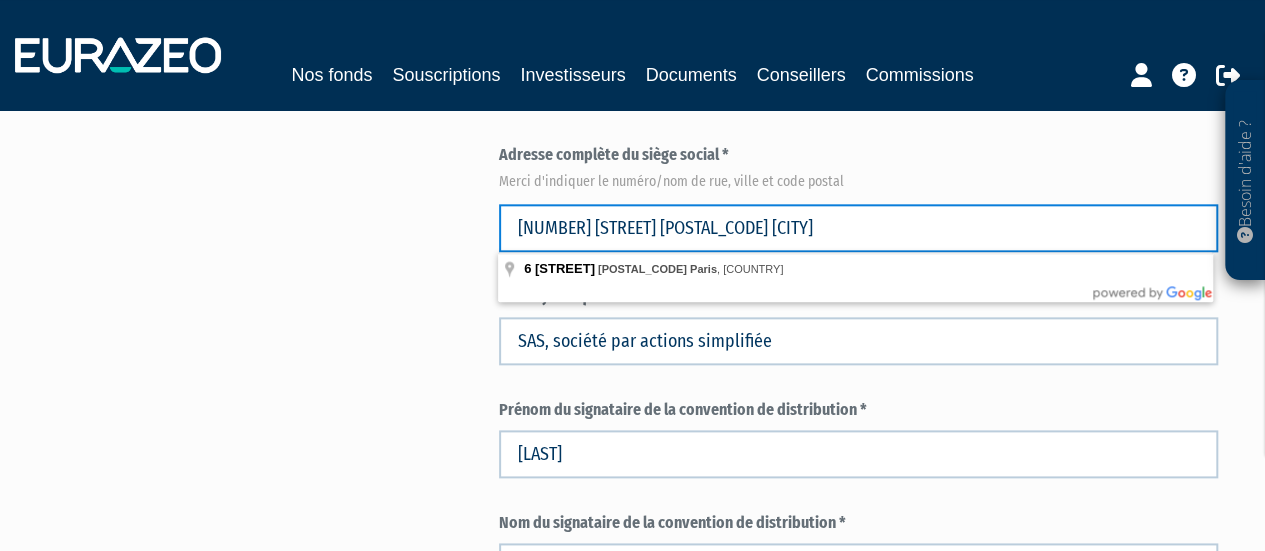 scroll, scrollTop: 1100, scrollLeft: 0, axis: vertical 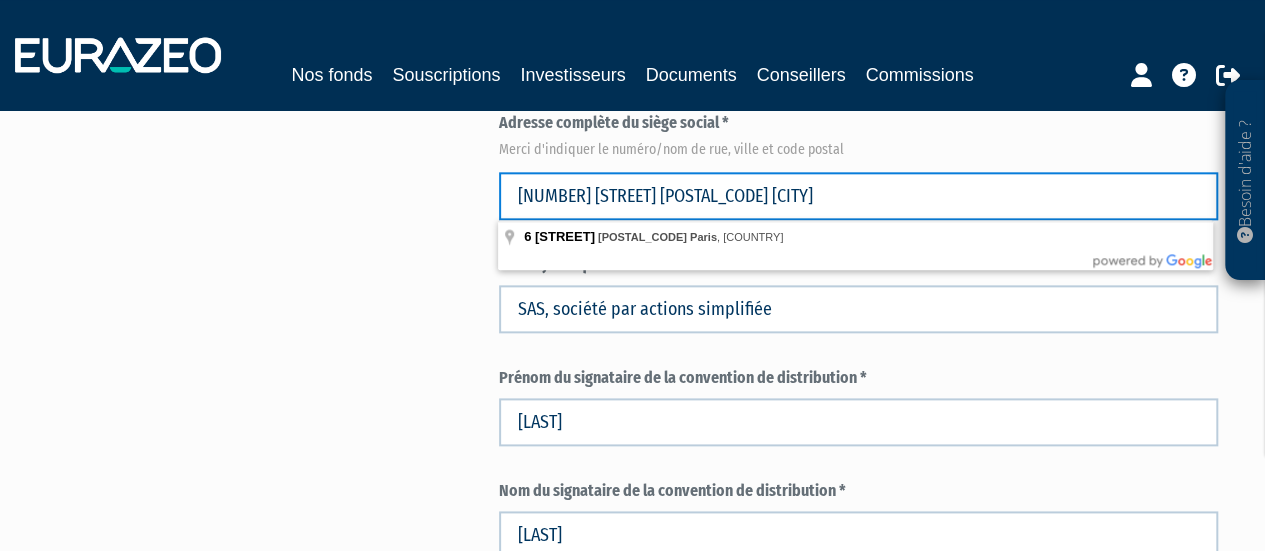 type on "6 Avenue d'Eylau 75016 PARIS" 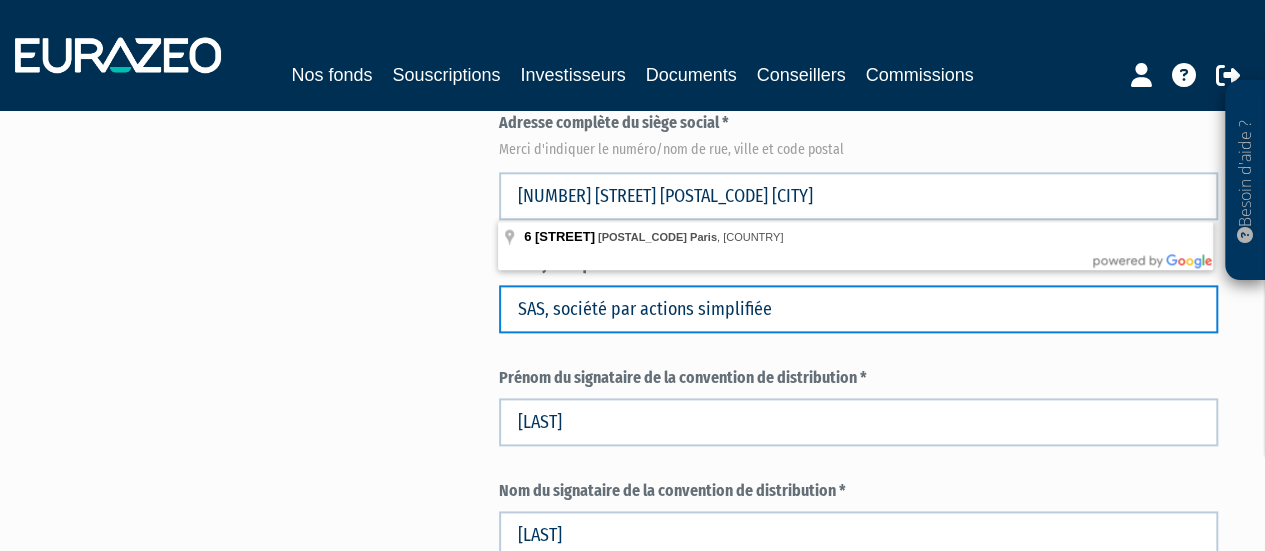 click on "SAS, société par actions simplifiée" at bounding box center [858, 309] 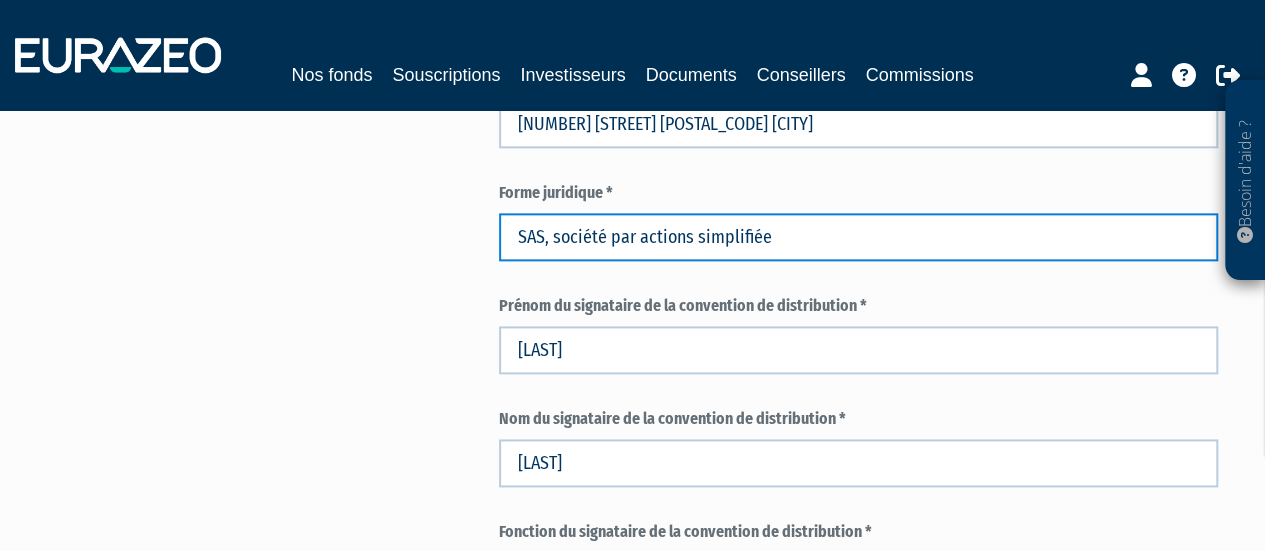 scroll, scrollTop: 1200, scrollLeft: 0, axis: vertical 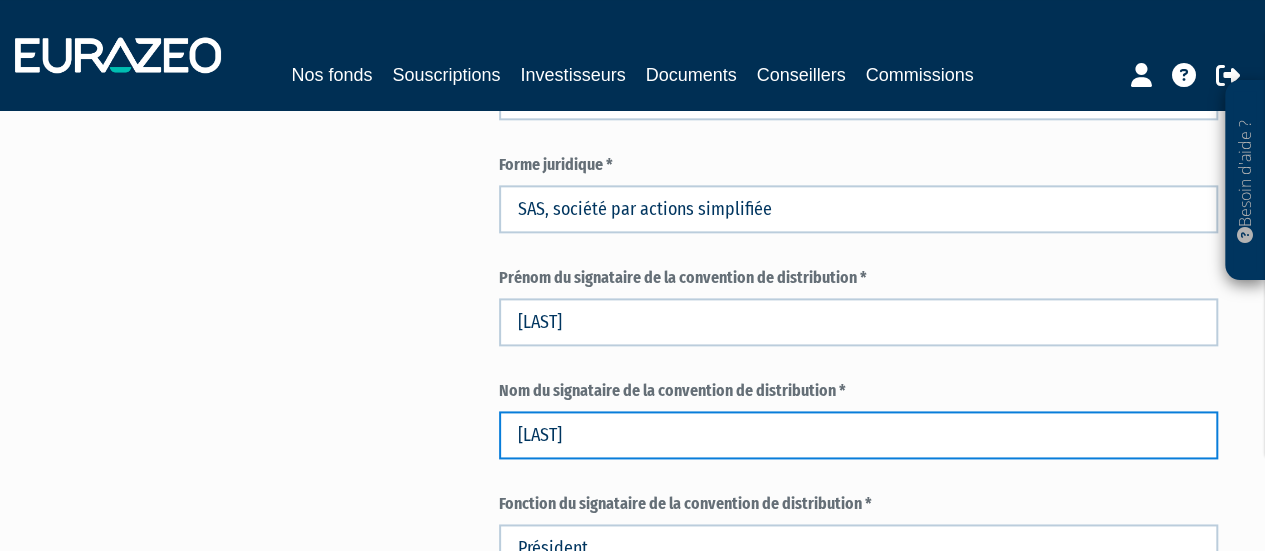 drag, startPoint x: 584, startPoint y: 435, endPoint x: 434, endPoint y: 427, distance: 150.21318 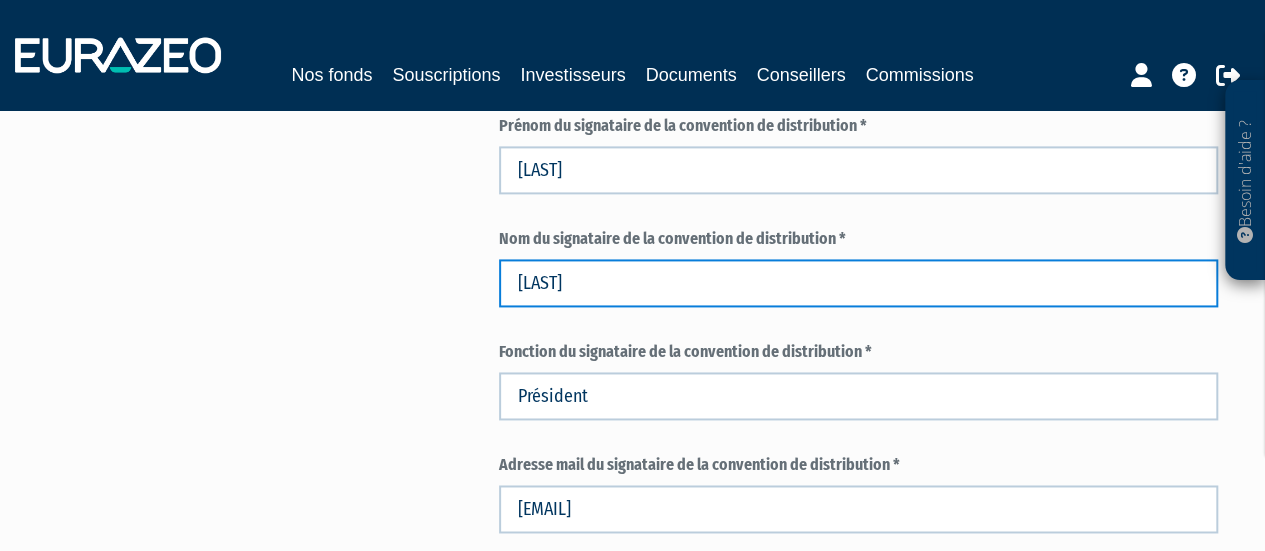 scroll, scrollTop: 1400, scrollLeft: 0, axis: vertical 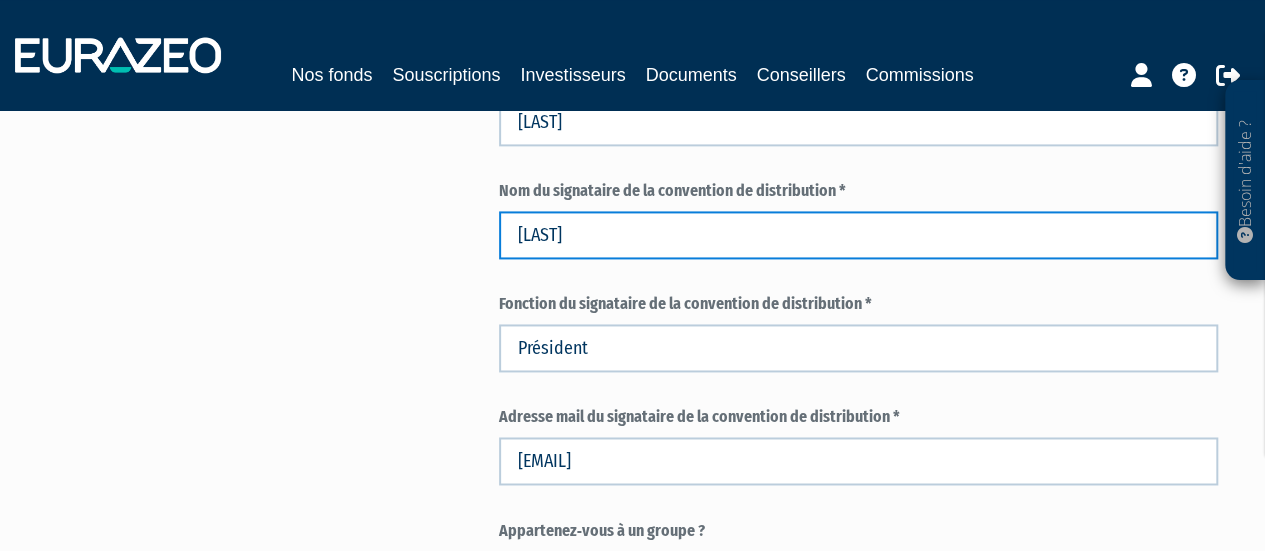 type on "SIMON" 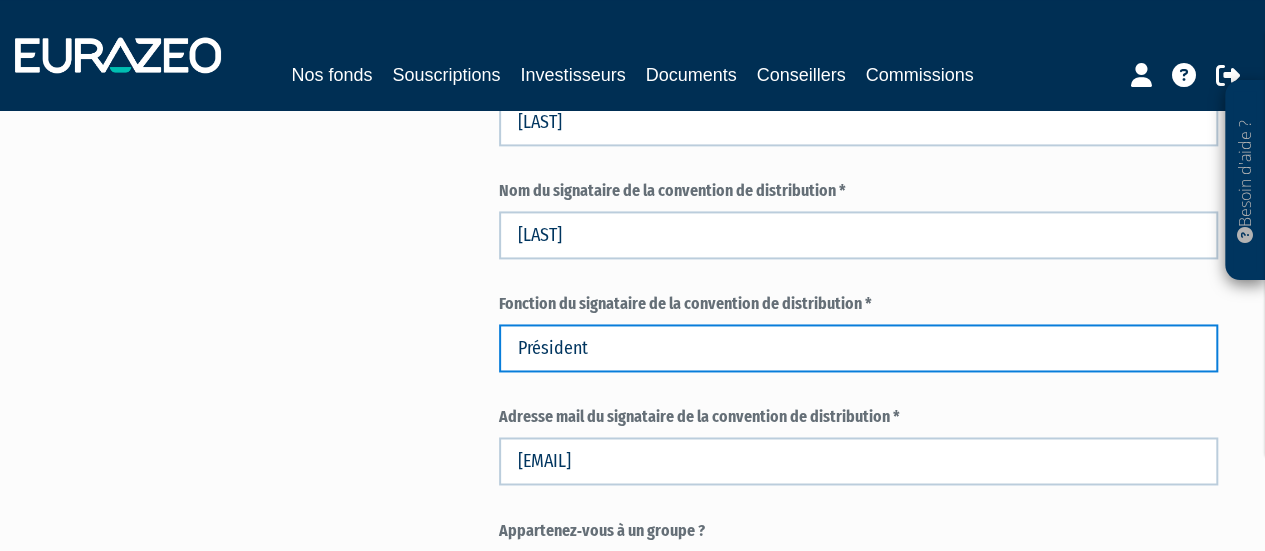 drag, startPoint x: 598, startPoint y: 355, endPoint x: 362, endPoint y: 357, distance: 236.00847 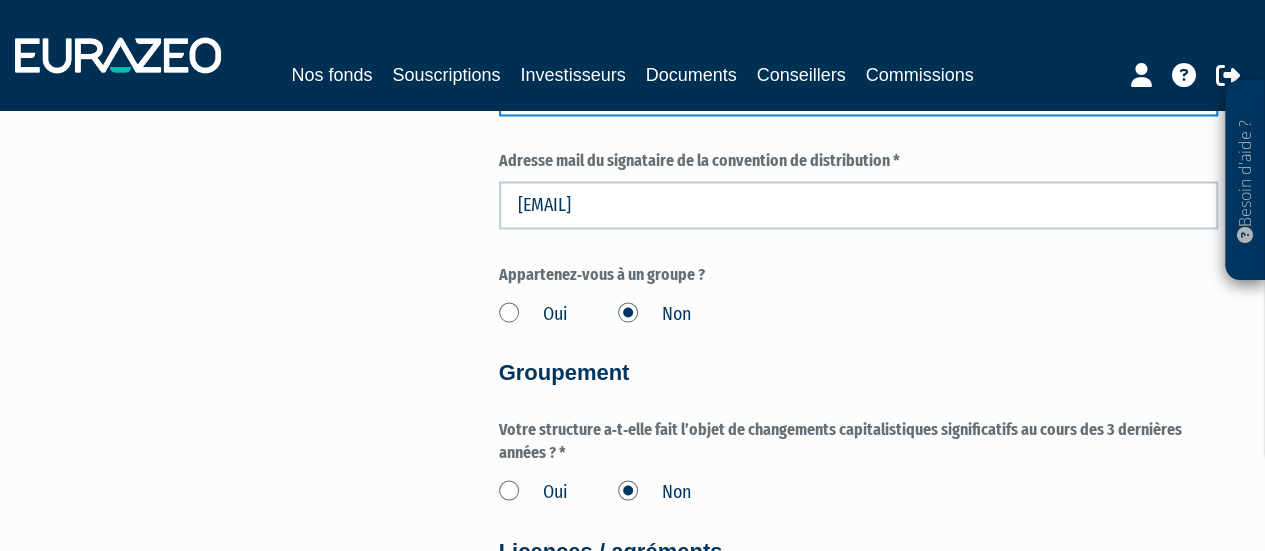scroll, scrollTop: 1700, scrollLeft: 0, axis: vertical 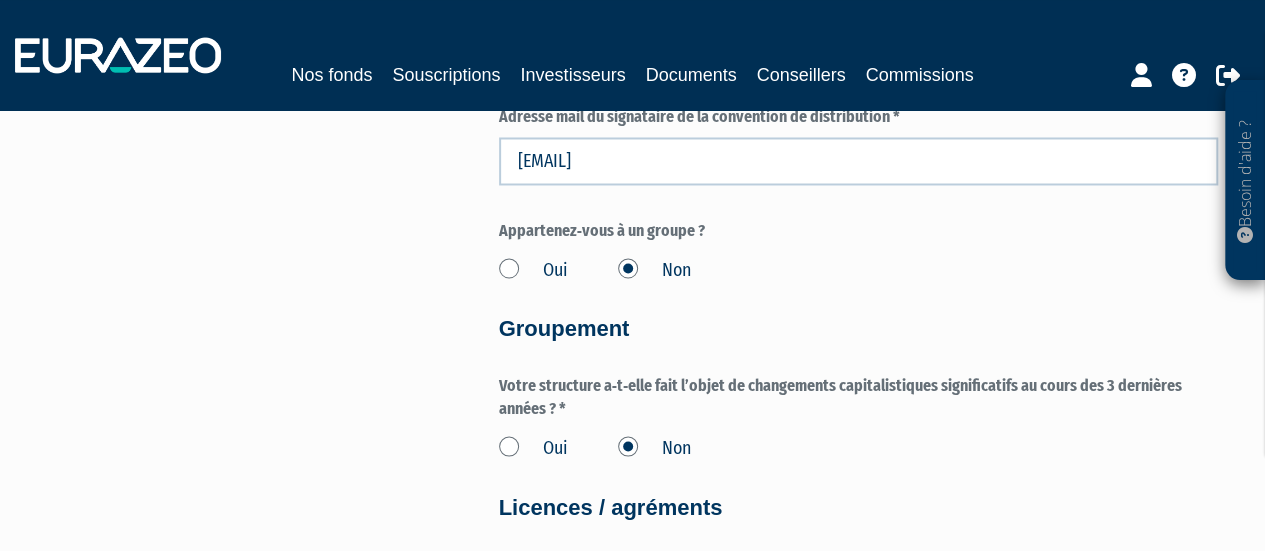type on "Directeur Général" 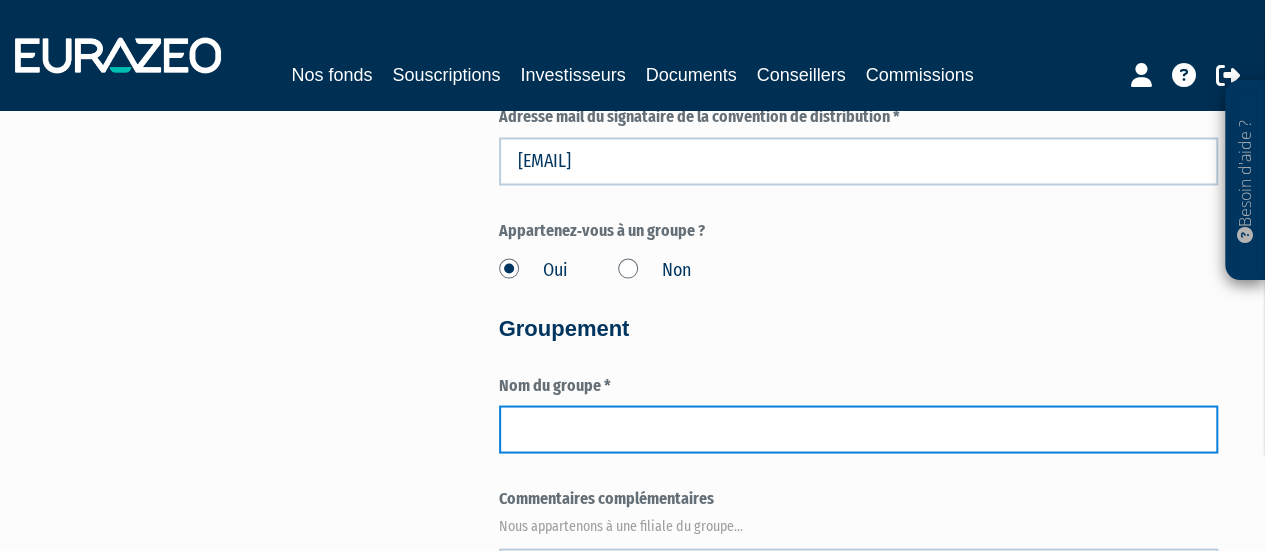 click at bounding box center (858, 429) 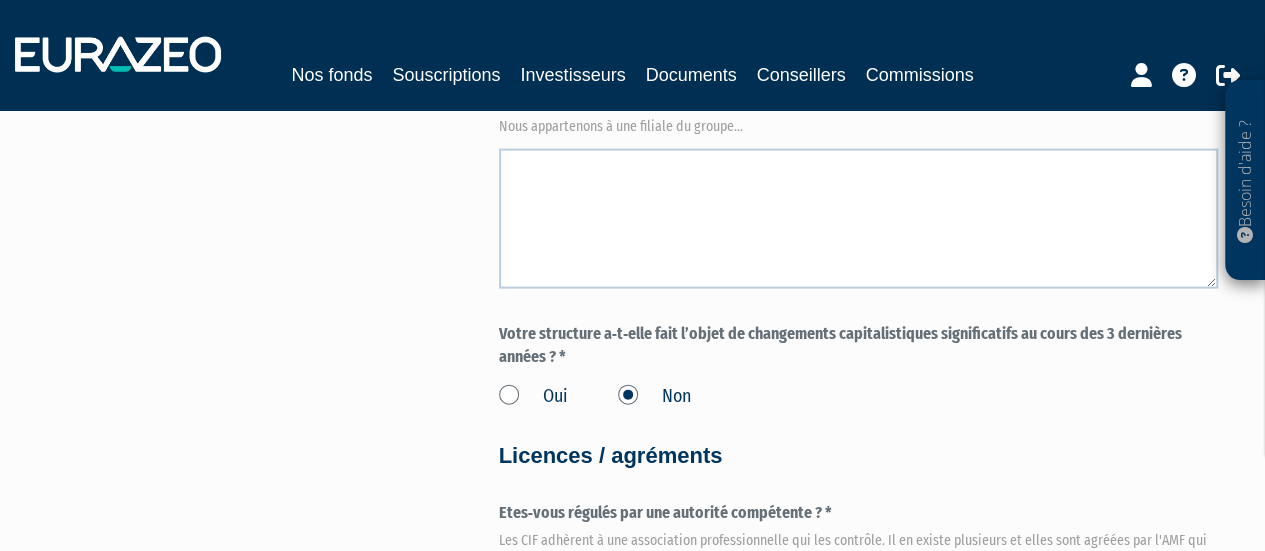 scroll, scrollTop: 2100, scrollLeft: 0, axis: vertical 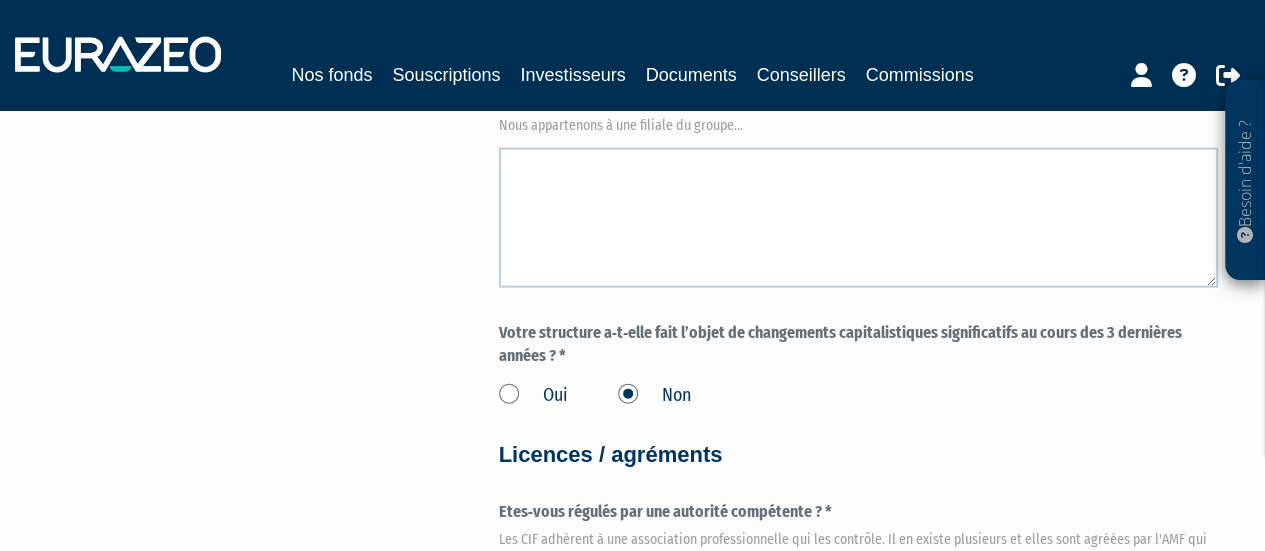 type on "PREMIUM" 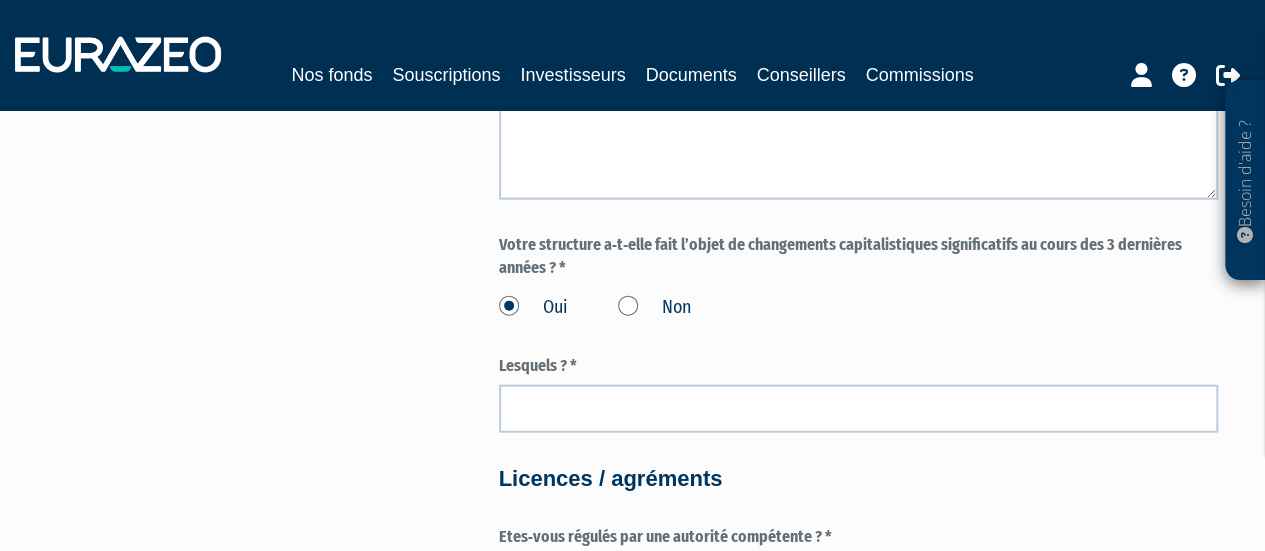 scroll, scrollTop: 2300, scrollLeft: 0, axis: vertical 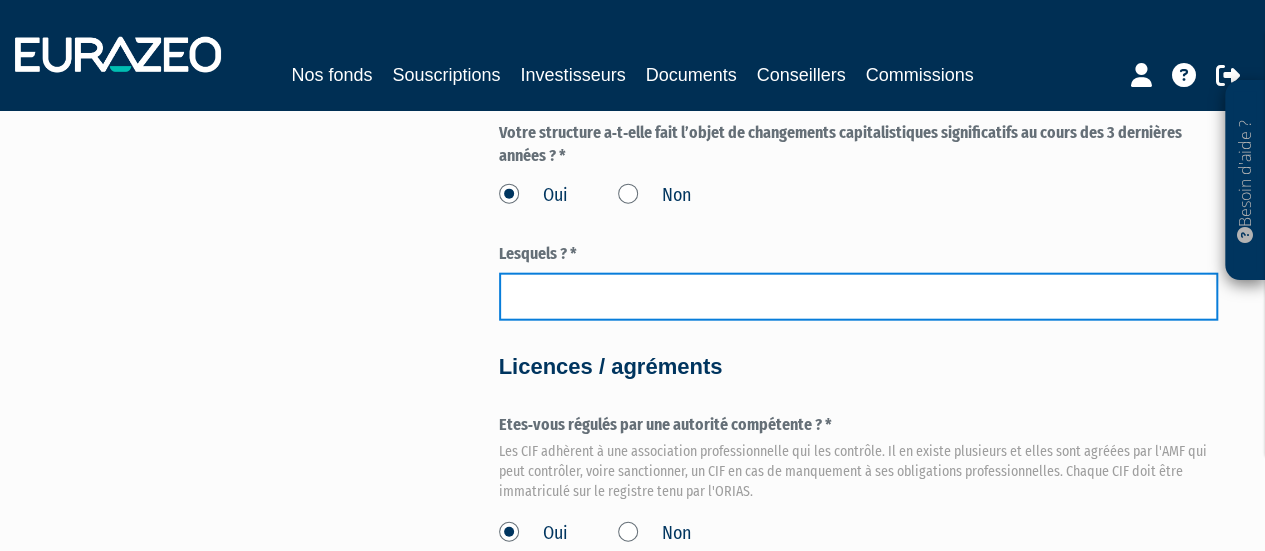 click at bounding box center [858, 297] 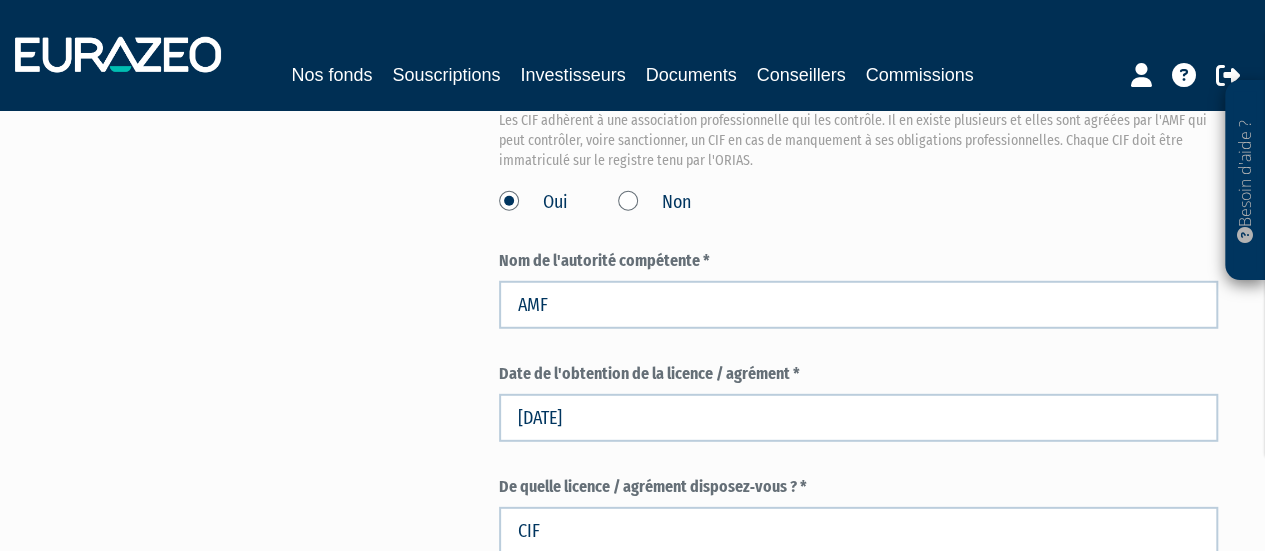 scroll, scrollTop: 2600, scrollLeft: 0, axis: vertical 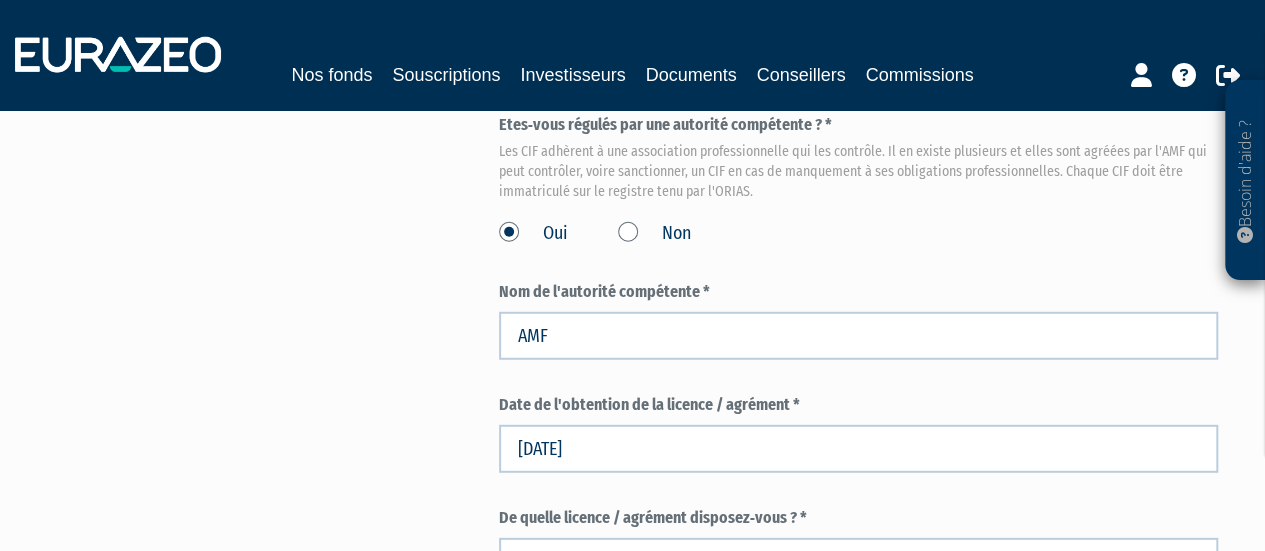 type on "CESSION 100% AU GROUPE PREMIUM" 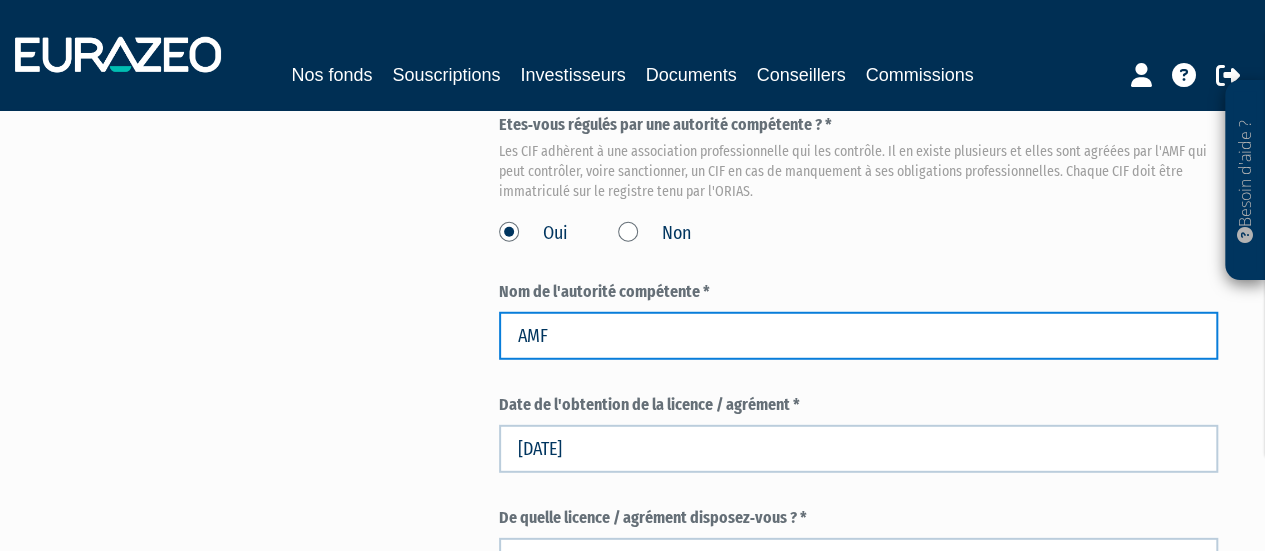 drag, startPoint x: 568, startPoint y: 336, endPoint x: 442, endPoint y: 333, distance: 126.035706 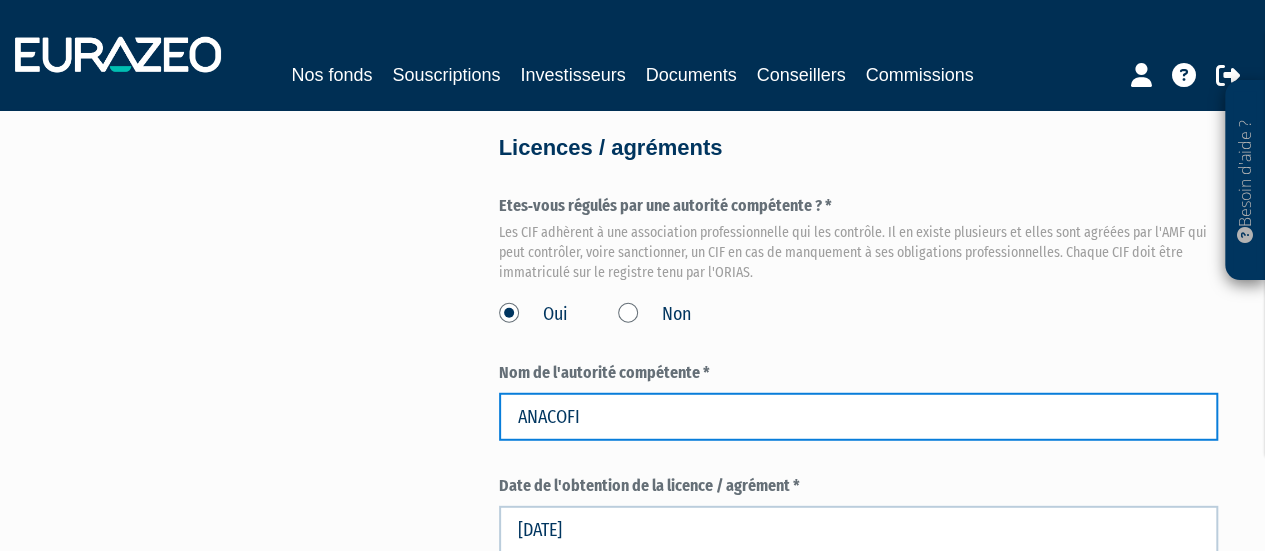 scroll, scrollTop: 2500, scrollLeft: 0, axis: vertical 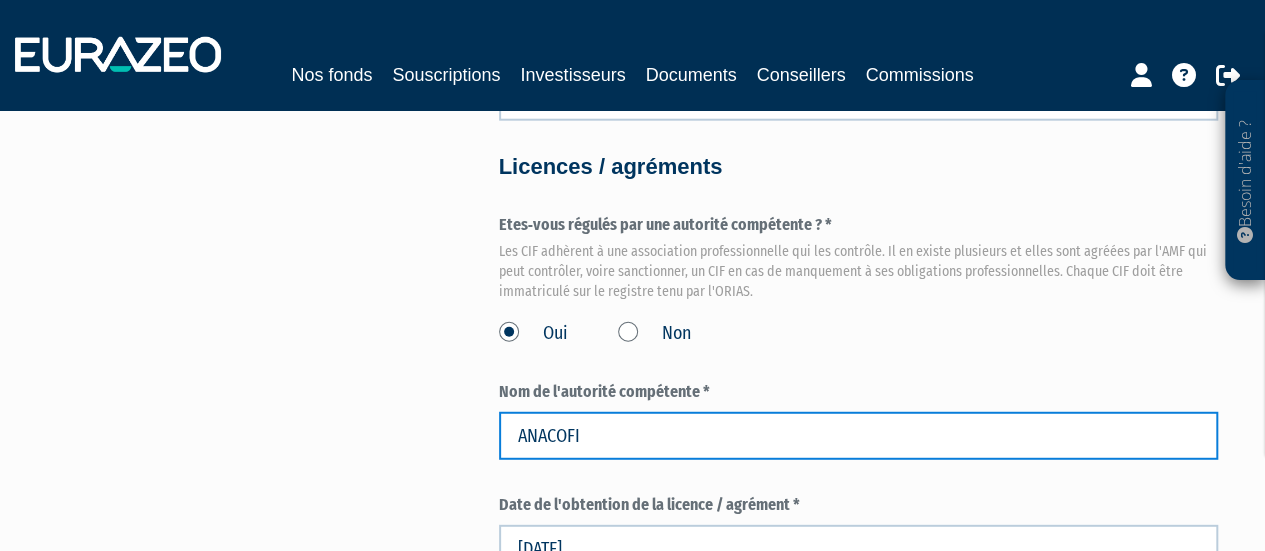 click on "ANACOFI" at bounding box center (858, 436) 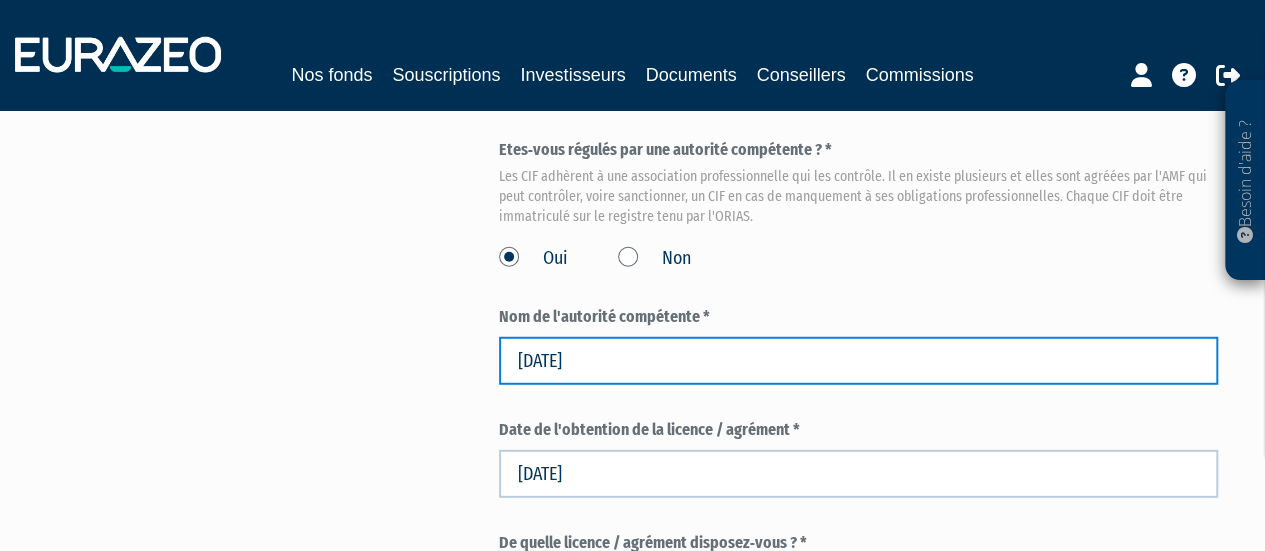 scroll, scrollTop: 2800, scrollLeft: 0, axis: vertical 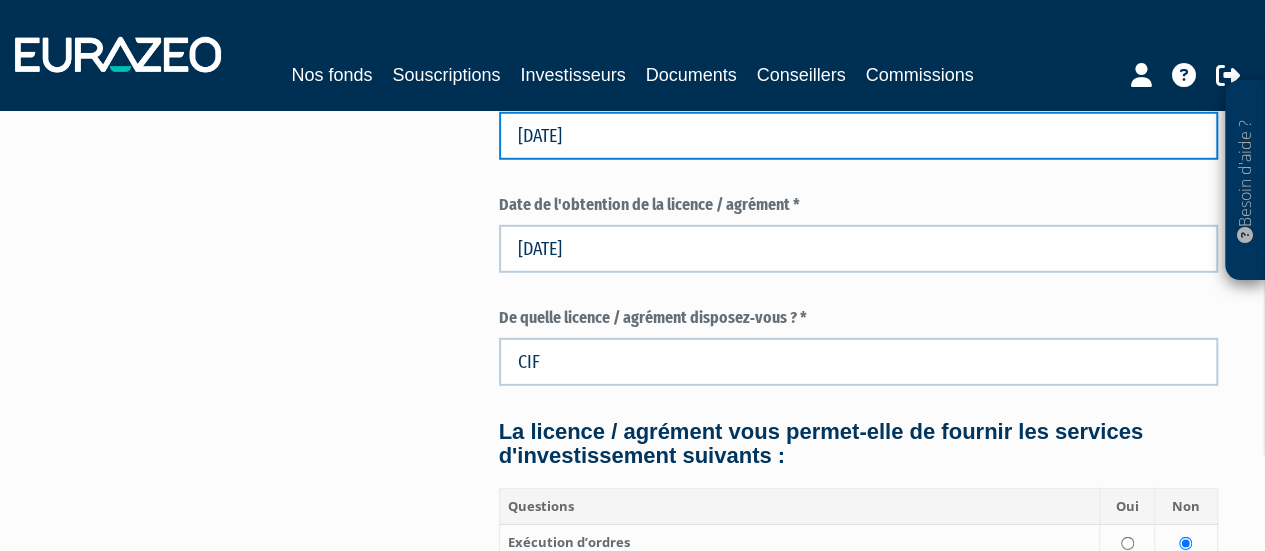 type on "Immatriculé à l'ORIAS et adhérent de l'ANACOFI" 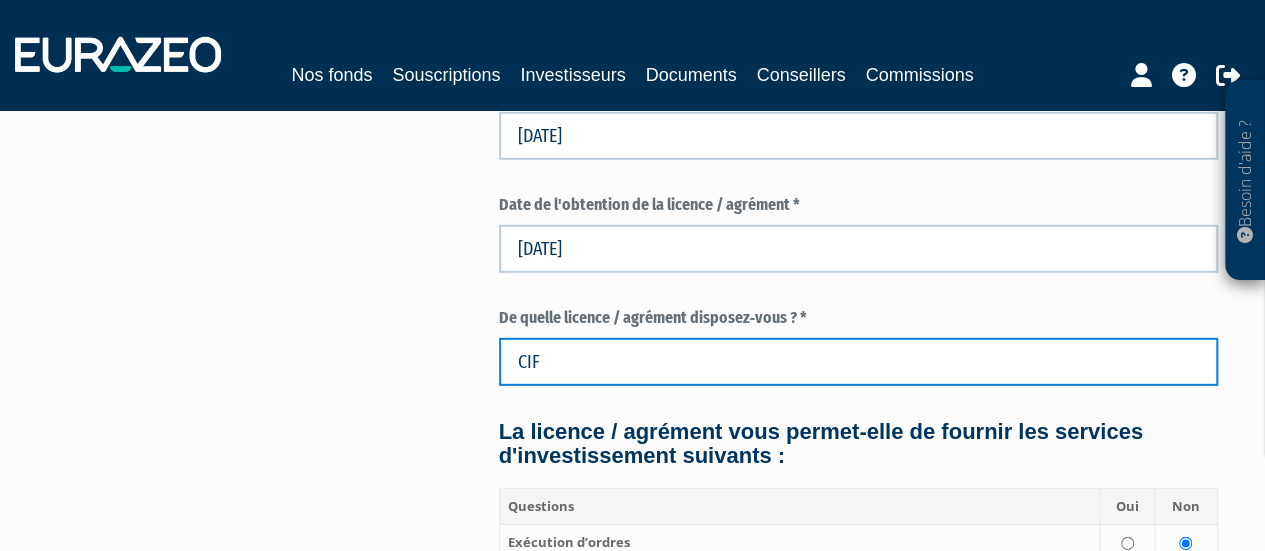 drag, startPoint x: 556, startPoint y: 360, endPoint x: 473, endPoint y: 365, distance: 83.15047 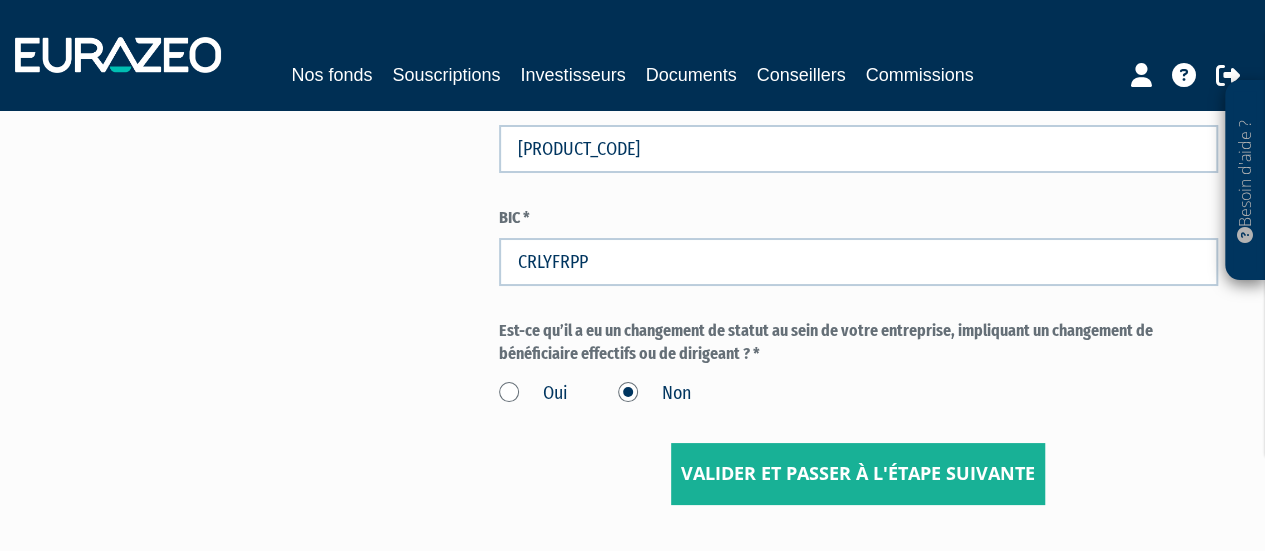 scroll, scrollTop: 3700, scrollLeft: 0, axis: vertical 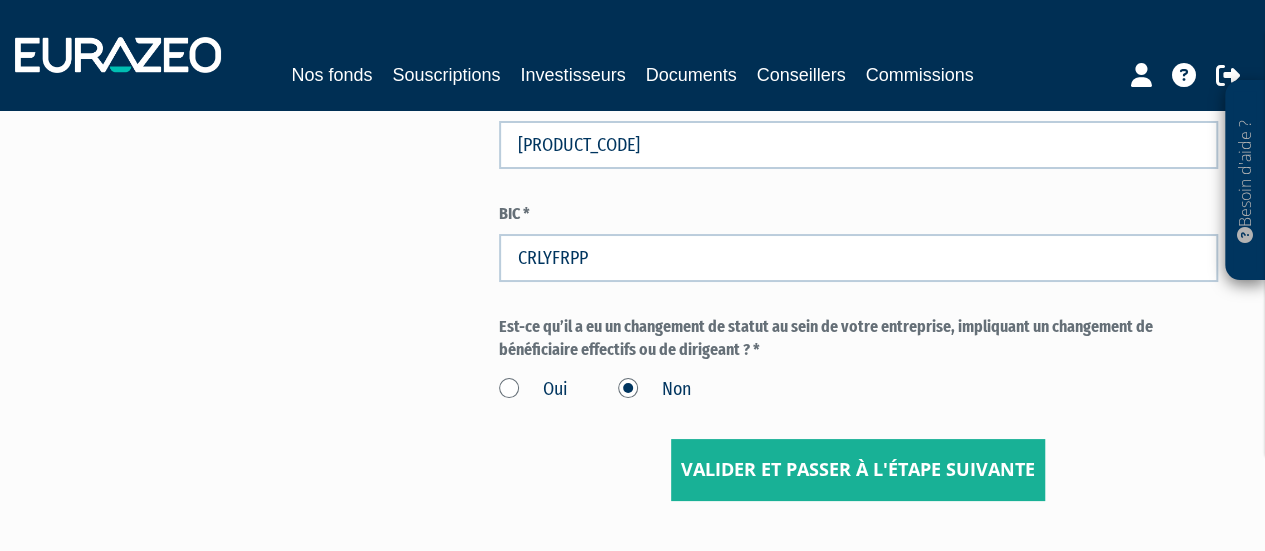 type on "CIF + COA + COBSP" 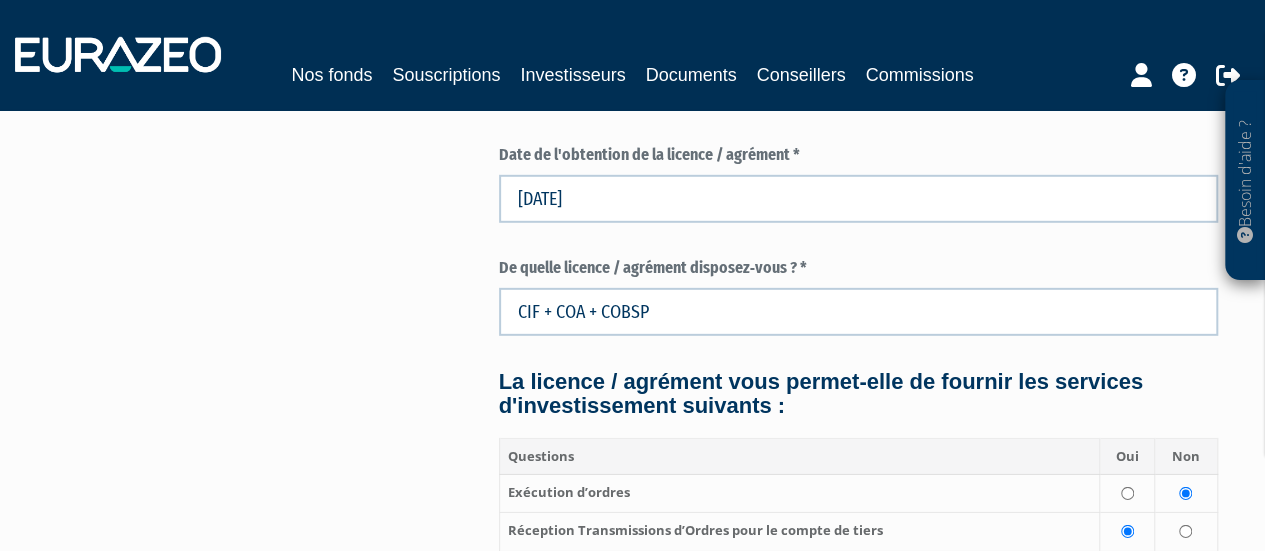 scroll, scrollTop: 2800, scrollLeft: 0, axis: vertical 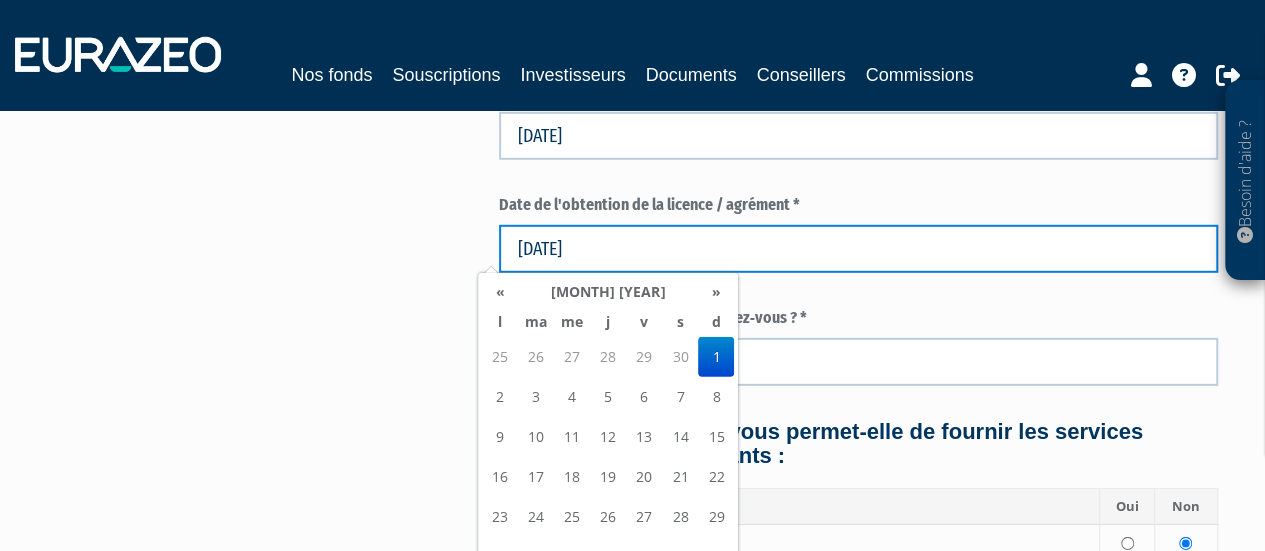 drag, startPoint x: 631, startPoint y: 253, endPoint x: 432, endPoint y: 255, distance: 199.01006 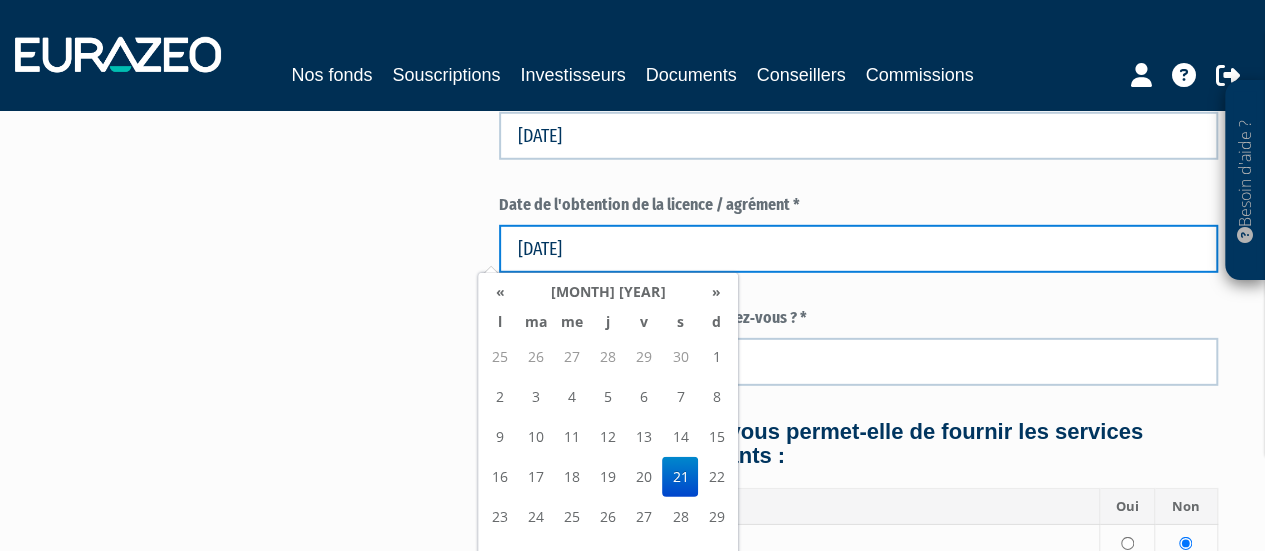 click on "21/07/2007" at bounding box center (858, 249) 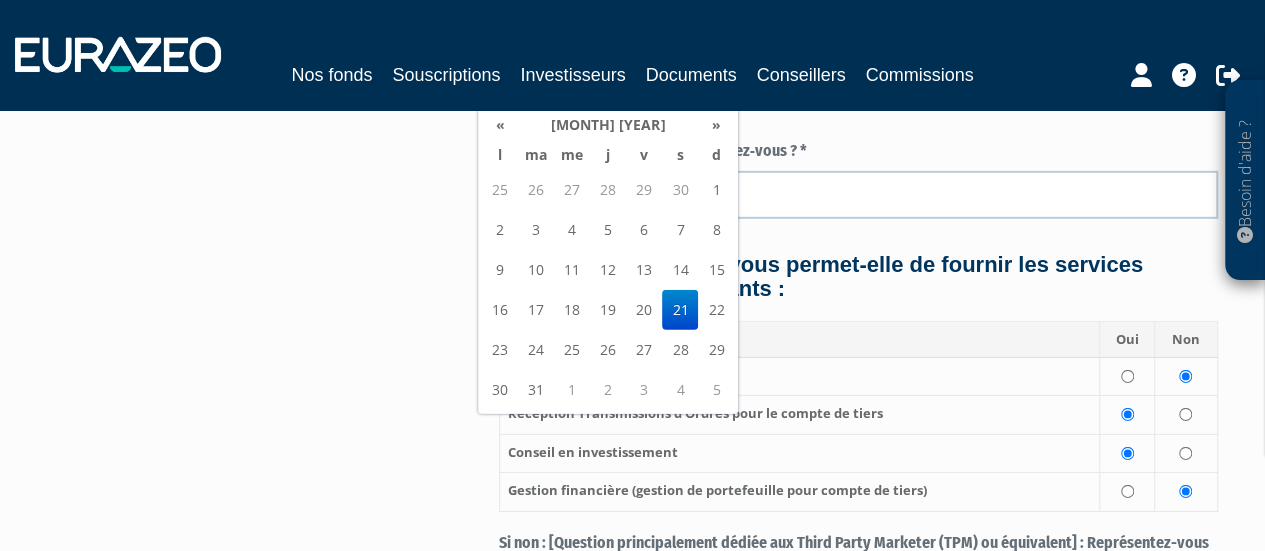 scroll, scrollTop: 3000, scrollLeft: 0, axis: vertical 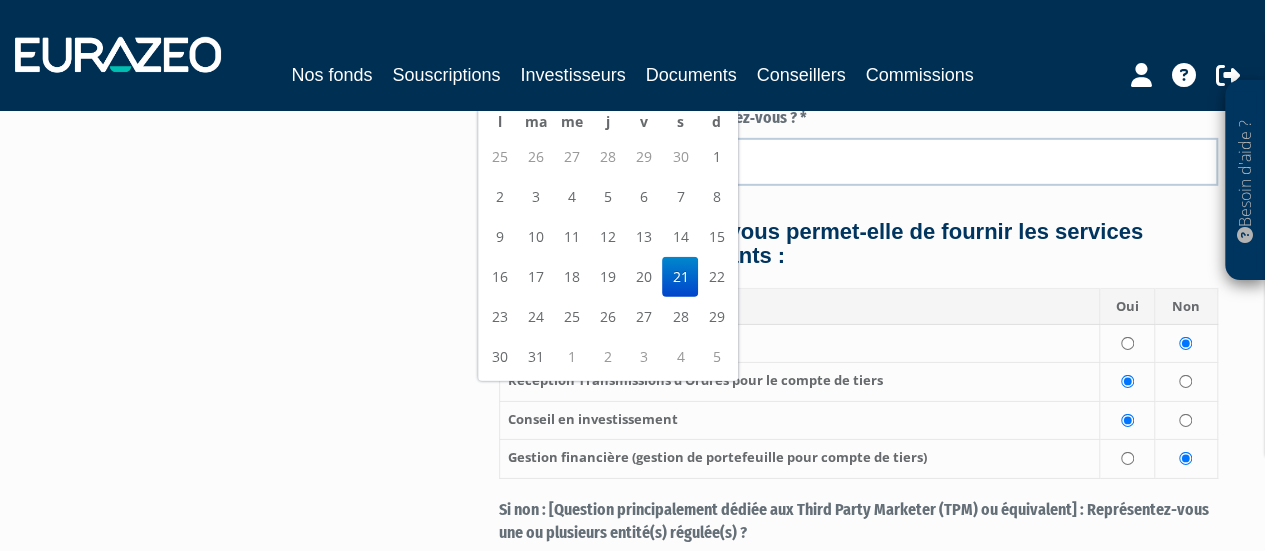 type on "21/07/2007" 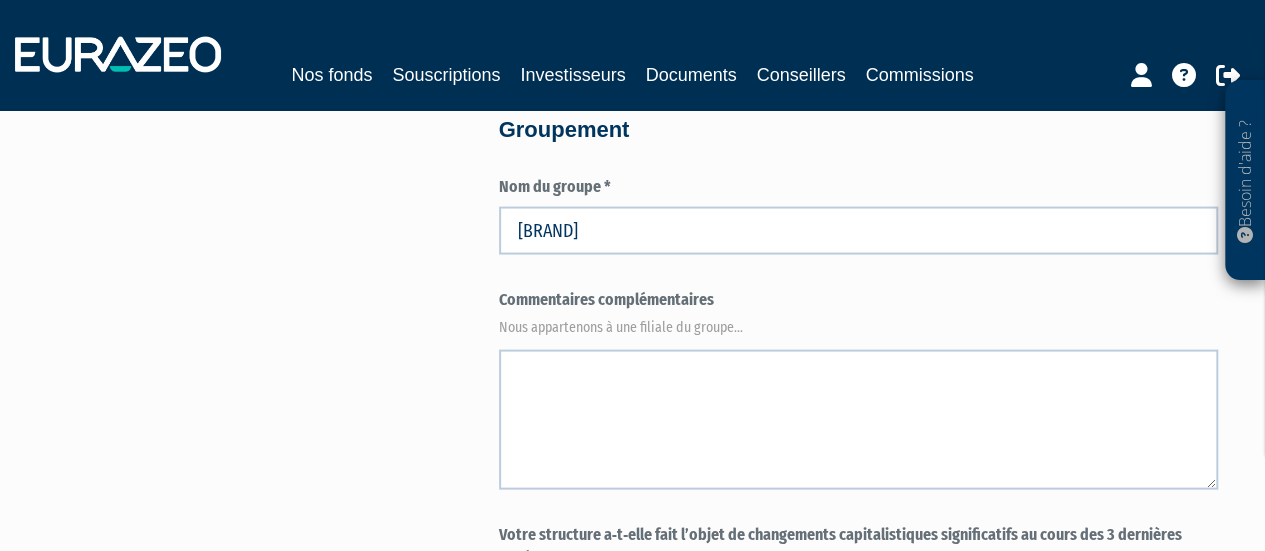 scroll, scrollTop: 1900, scrollLeft: 0, axis: vertical 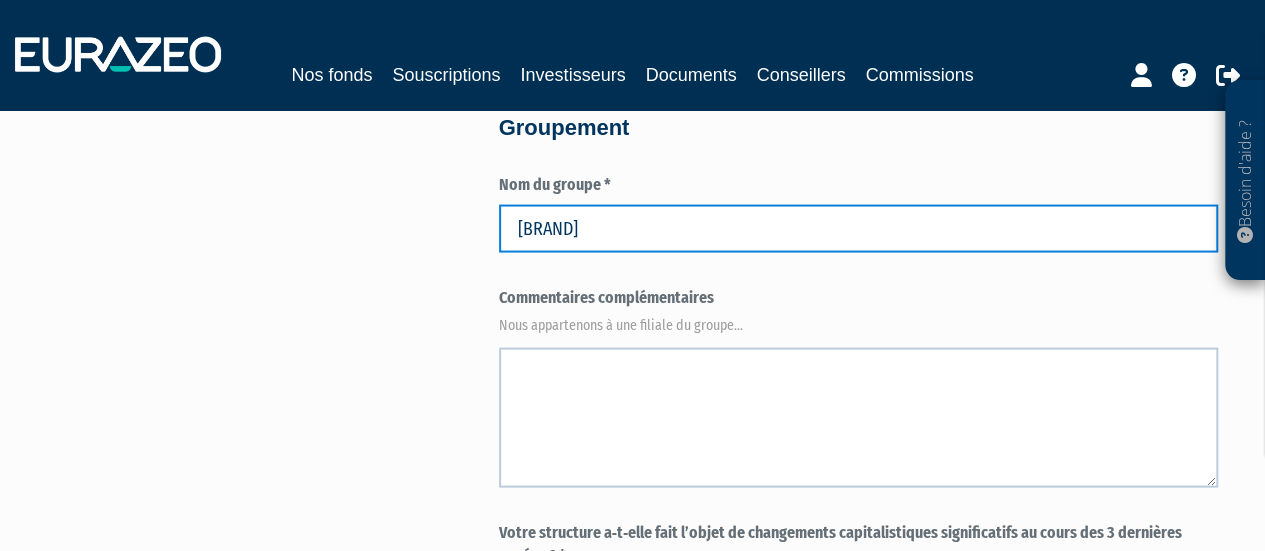 click on "PREMIUM" at bounding box center (858, 229) 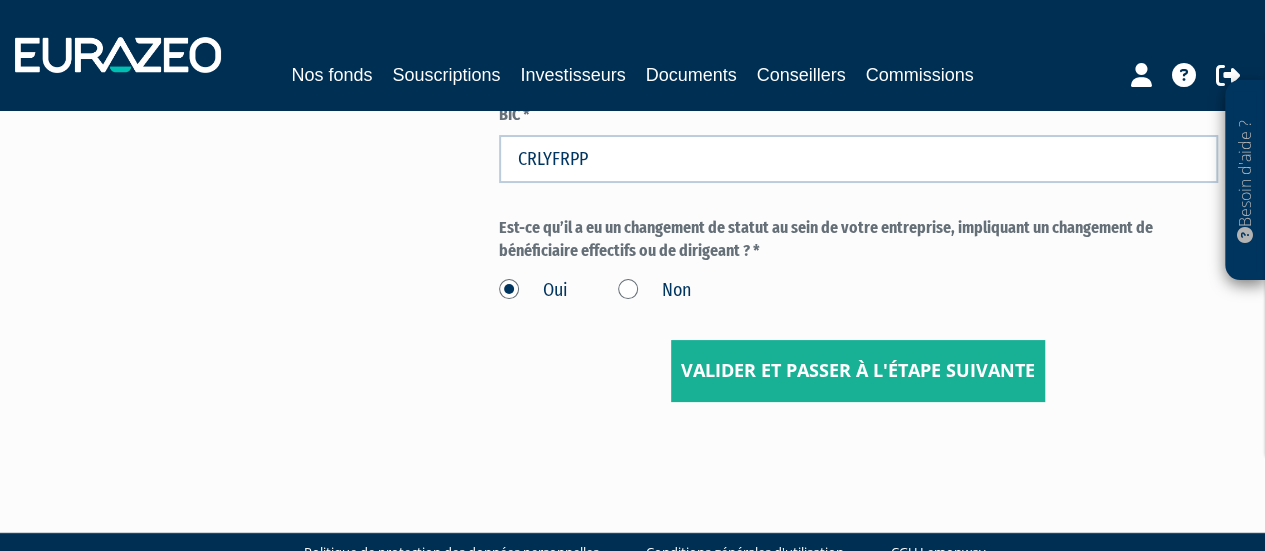 scroll, scrollTop: 3800, scrollLeft: 0, axis: vertical 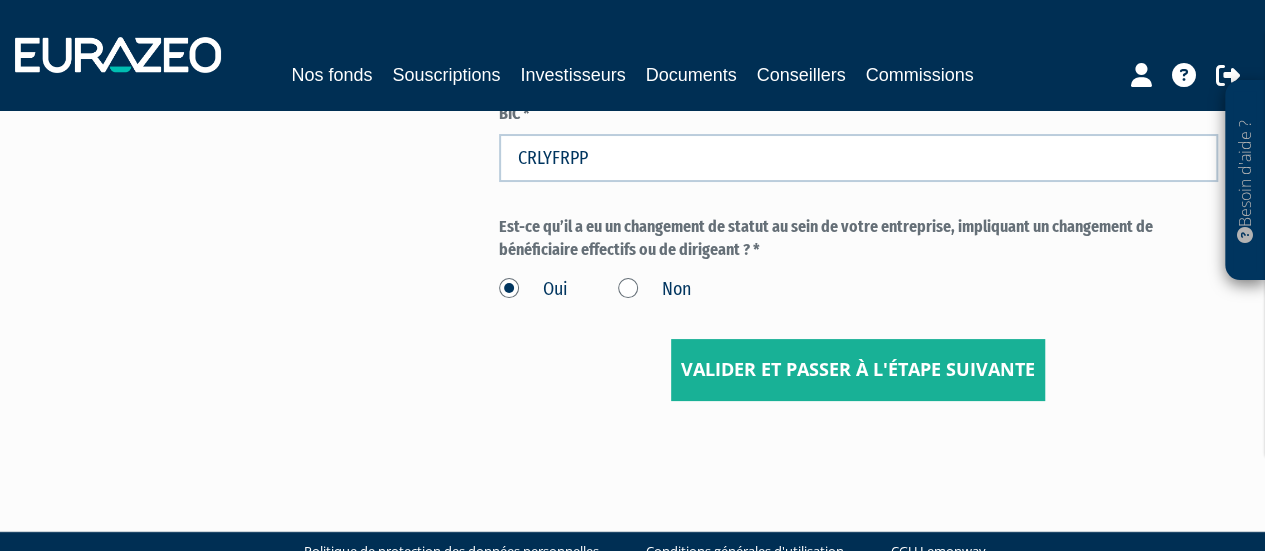 type on "GROUPE PREMIUM" 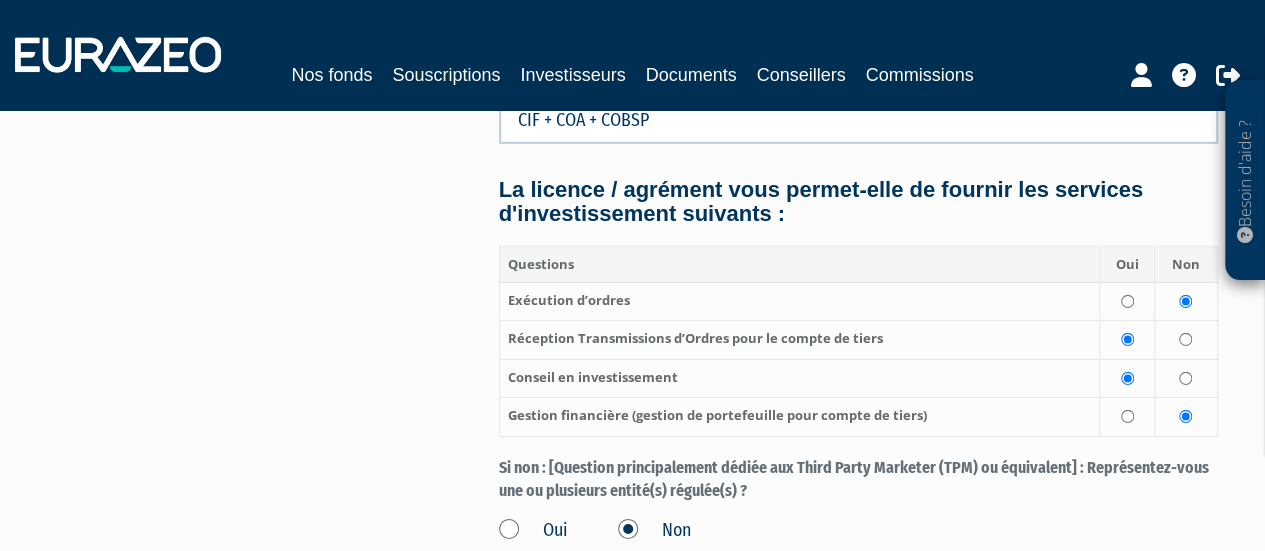 scroll, scrollTop: 3000, scrollLeft: 0, axis: vertical 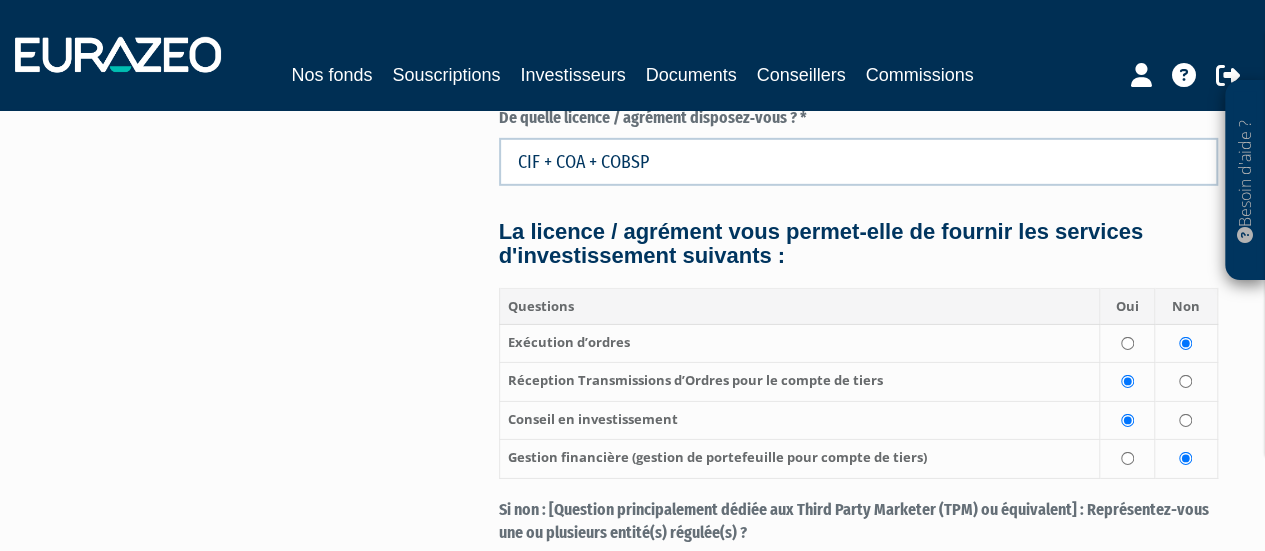click at bounding box center [1186, 382] 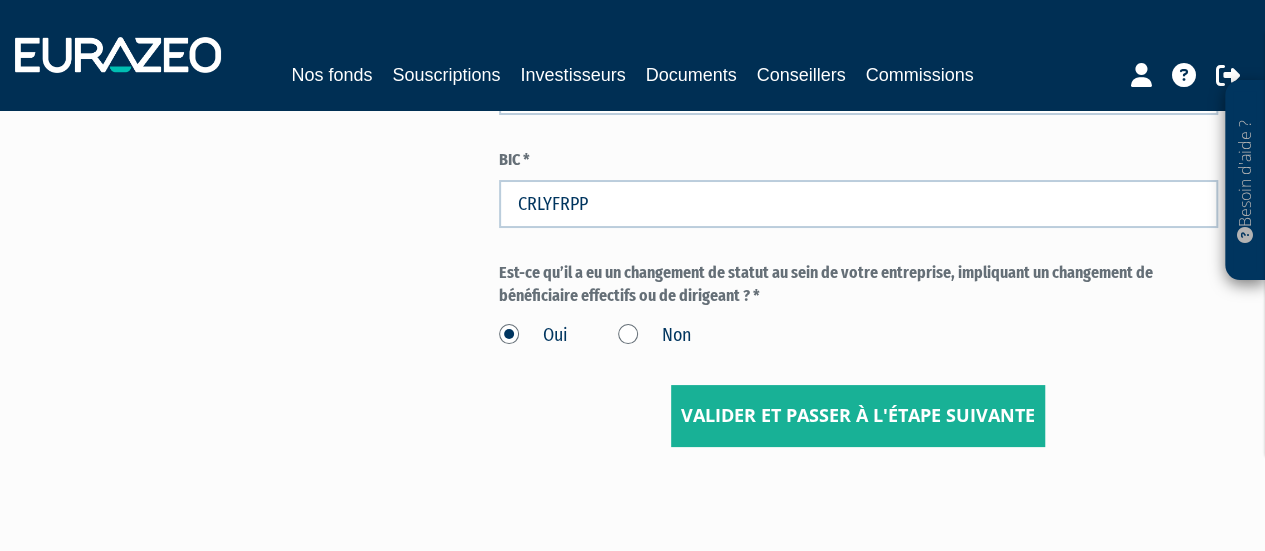 scroll, scrollTop: 3800, scrollLeft: 0, axis: vertical 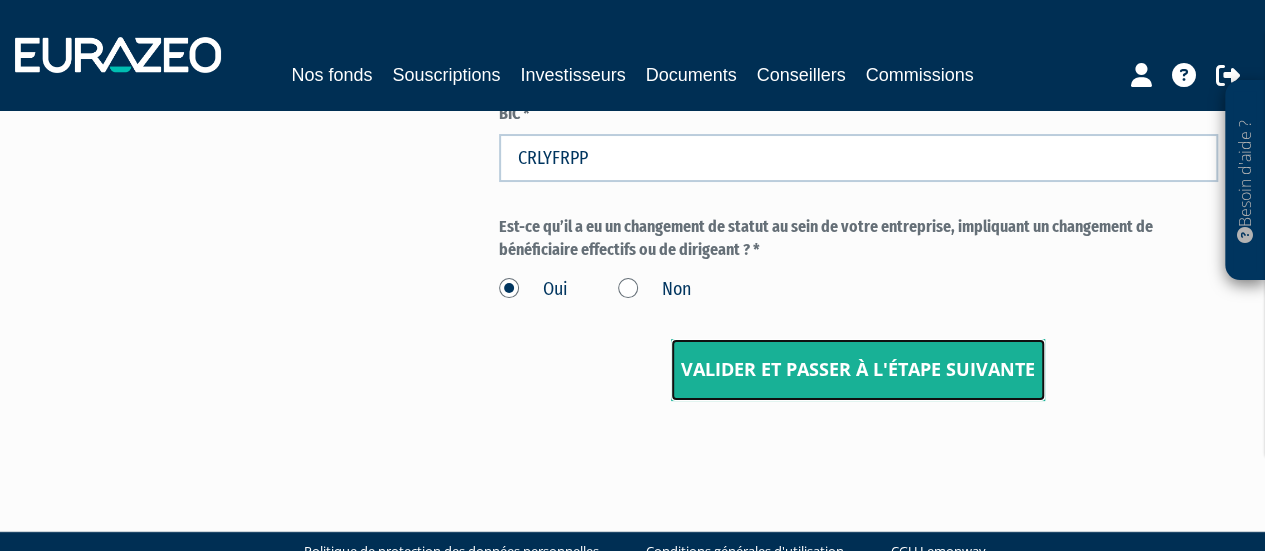 click on "Valider et passer à l'étape suivante" at bounding box center [858, 370] 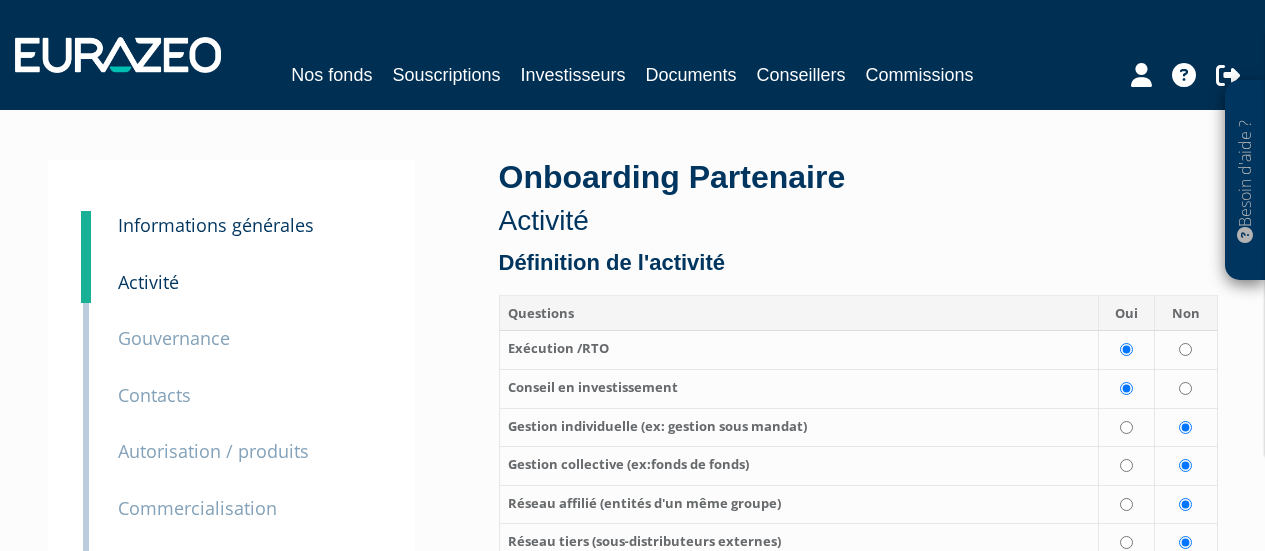 scroll, scrollTop: 0, scrollLeft: 0, axis: both 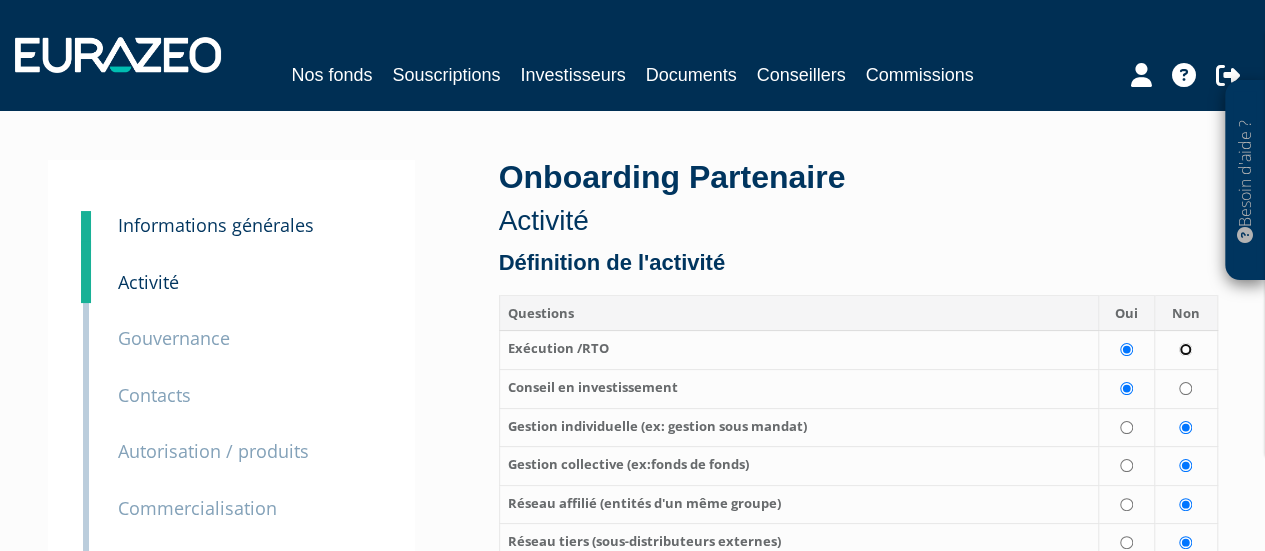 click at bounding box center (1185, 349) 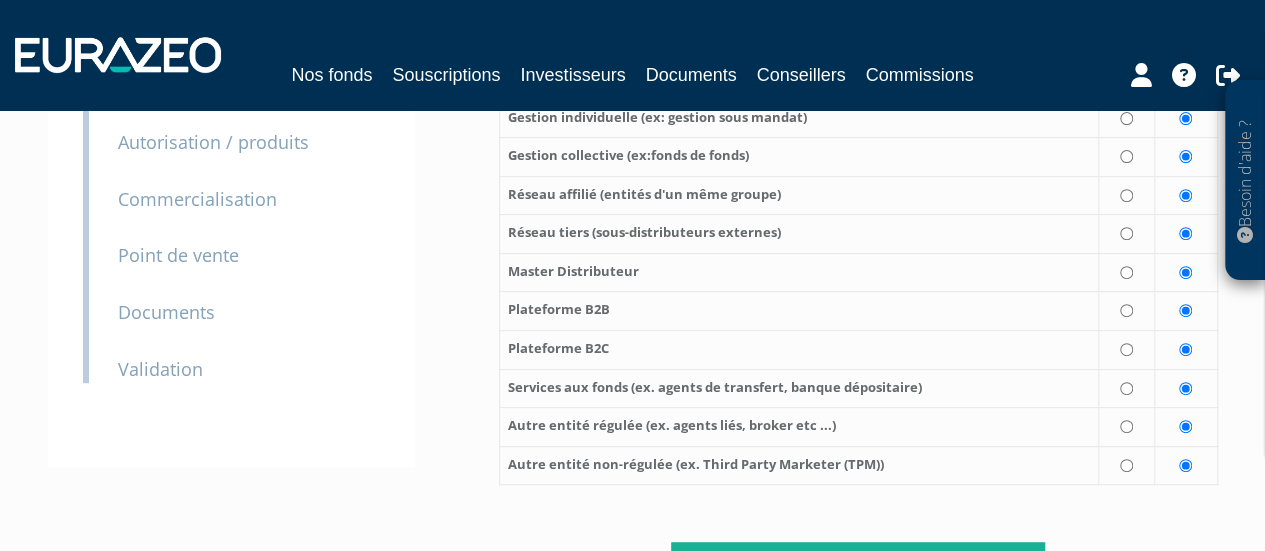 scroll, scrollTop: 400, scrollLeft: 0, axis: vertical 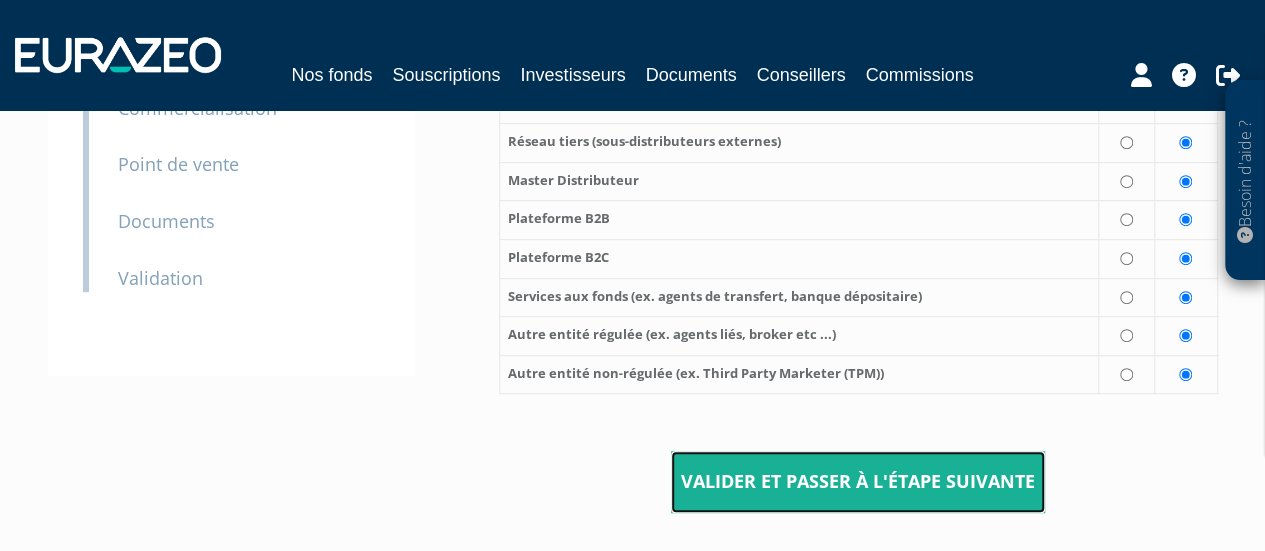 click on "Valider et passer à l'étape suivante" at bounding box center (858, 482) 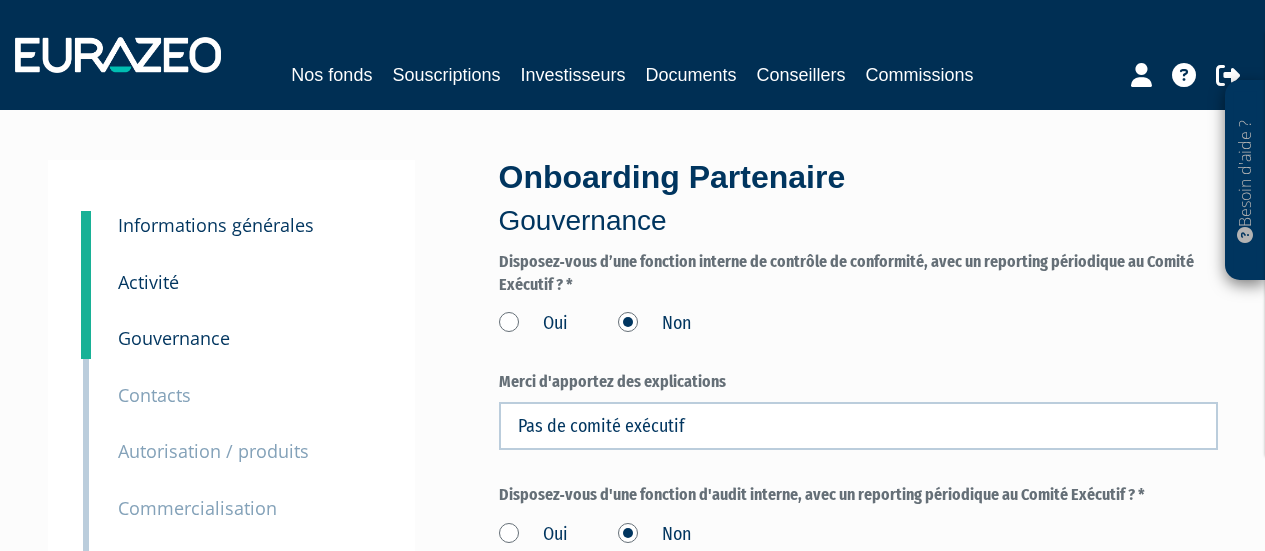 scroll, scrollTop: 0, scrollLeft: 0, axis: both 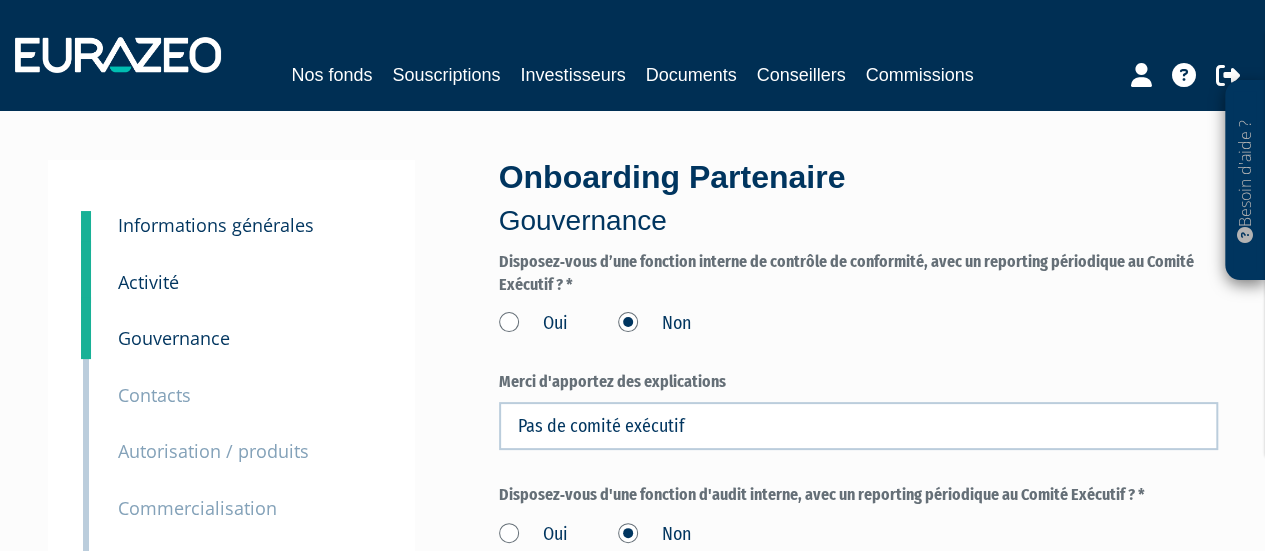 click on "Oui" at bounding box center (533, 324) 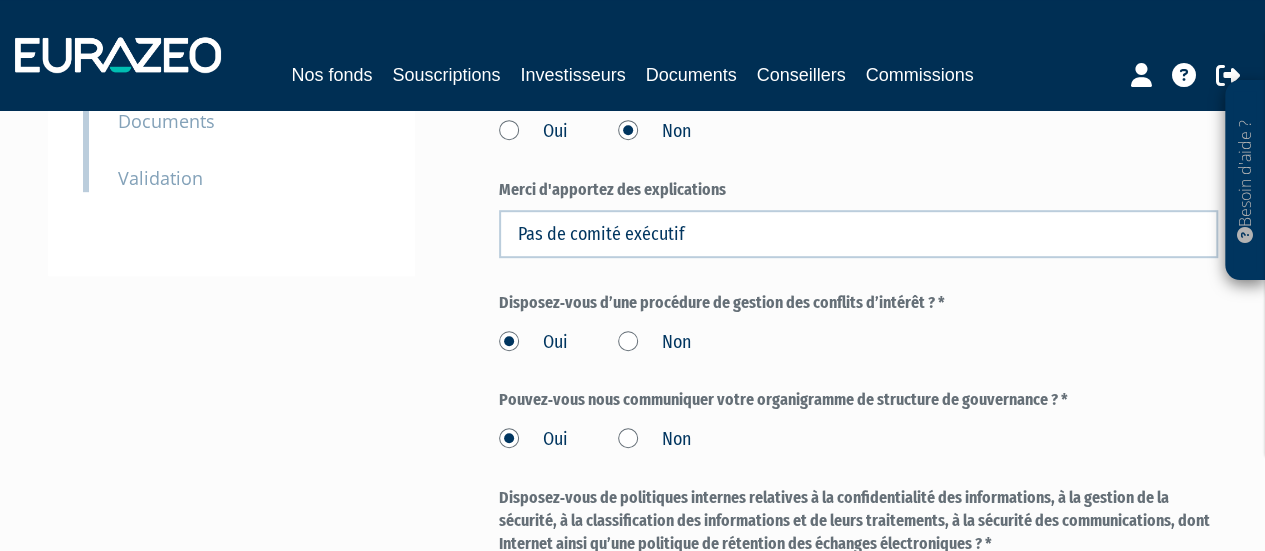 scroll, scrollTop: 600, scrollLeft: 0, axis: vertical 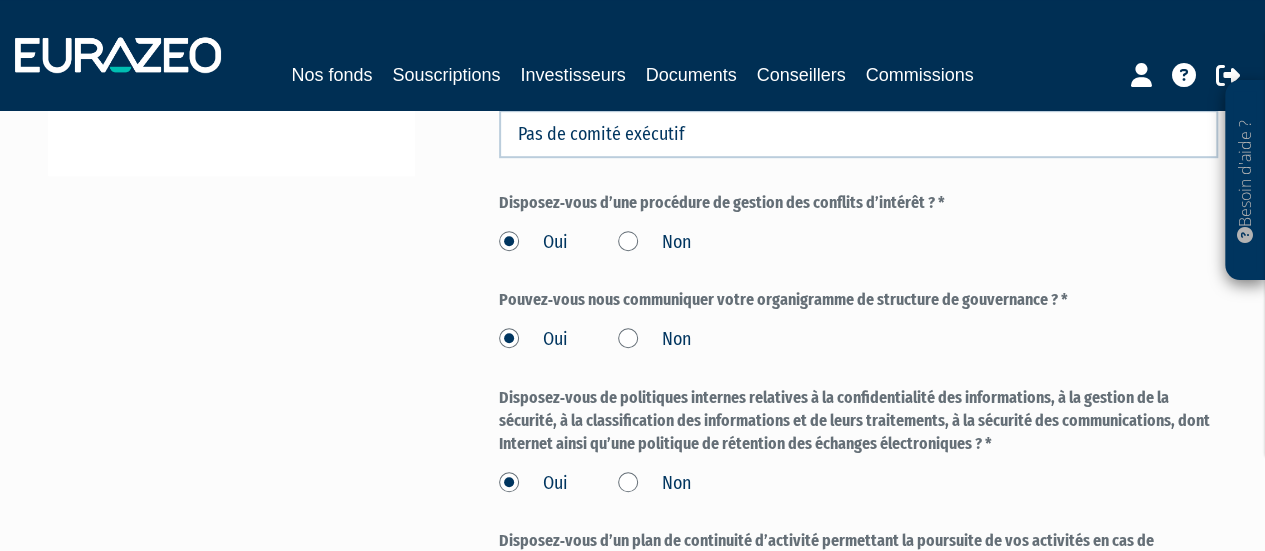 click on "Non" at bounding box center (654, 340) 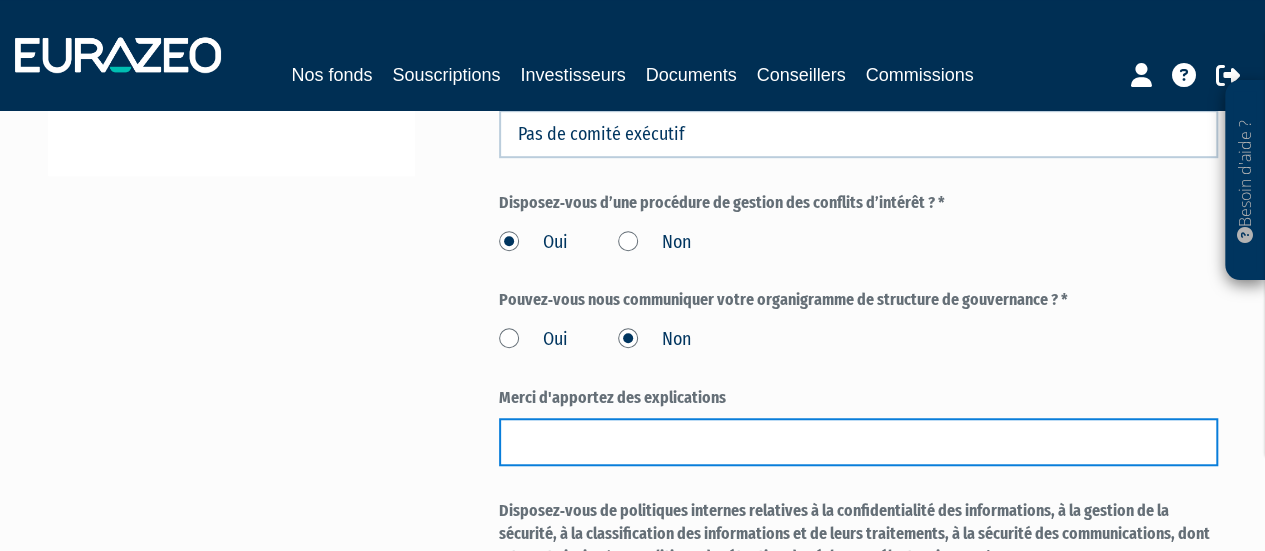 click at bounding box center (858, 442) 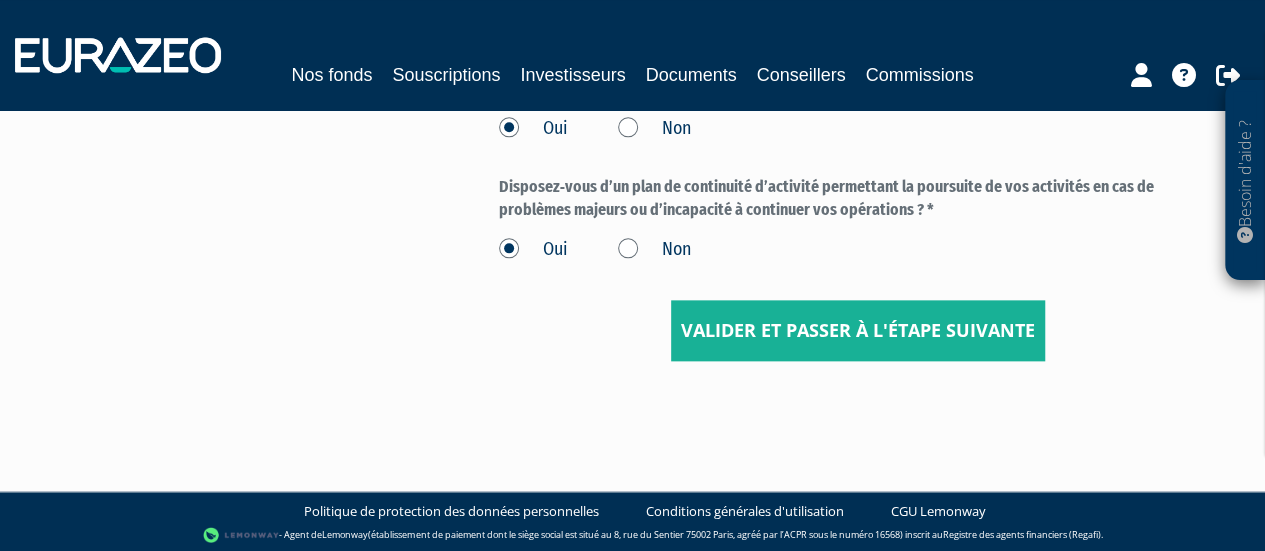 scroll, scrollTop: 1070, scrollLeft: 0, axis: vertical 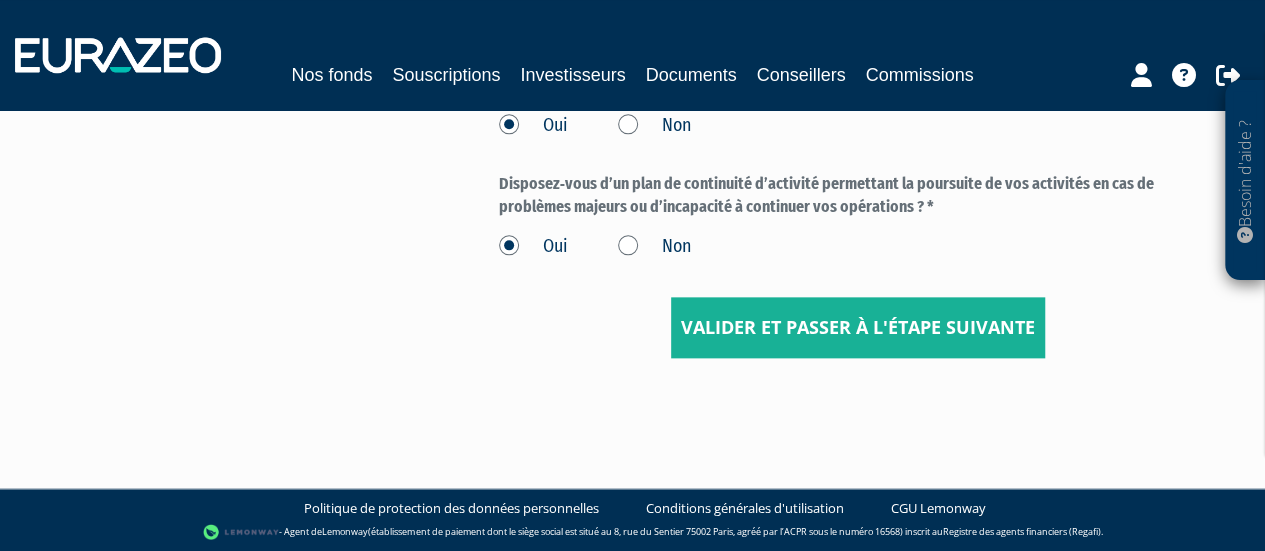 type on "VOIR KBIS" 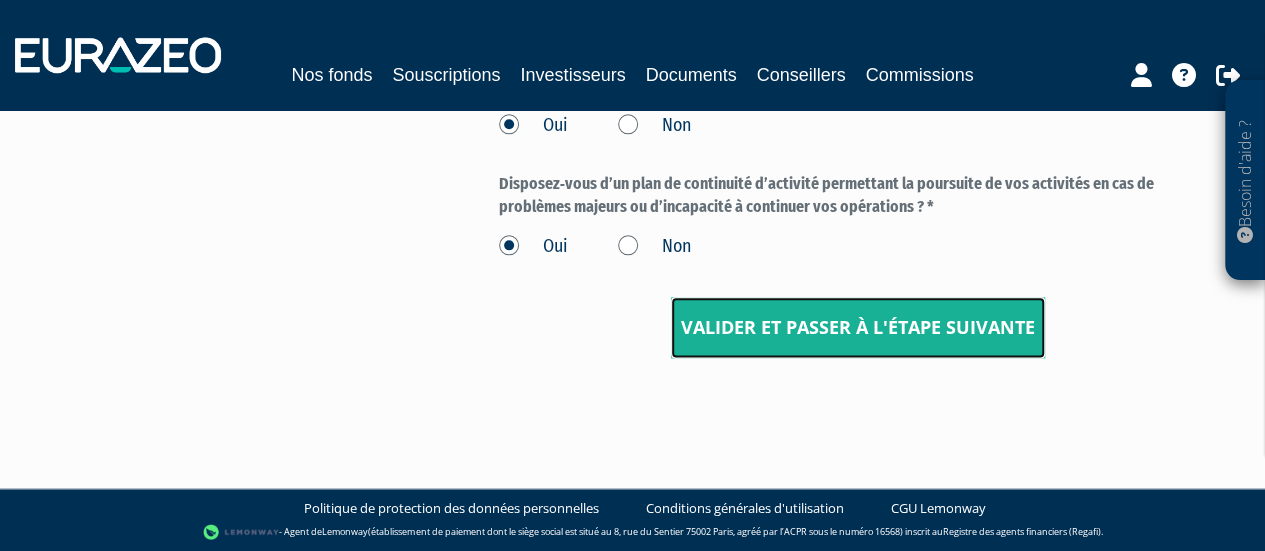 click on "Valider et passer à l'étape suivante" at bounding box center [858, 328] 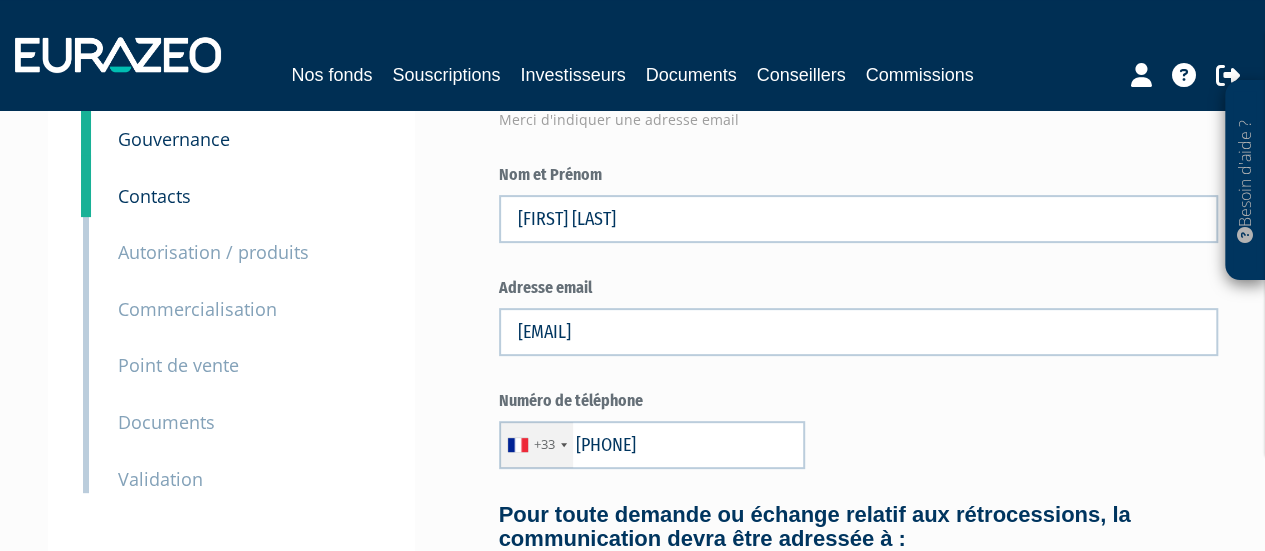 scroll, scrollTop: 200, scrollLeft: 0, axis: vertical 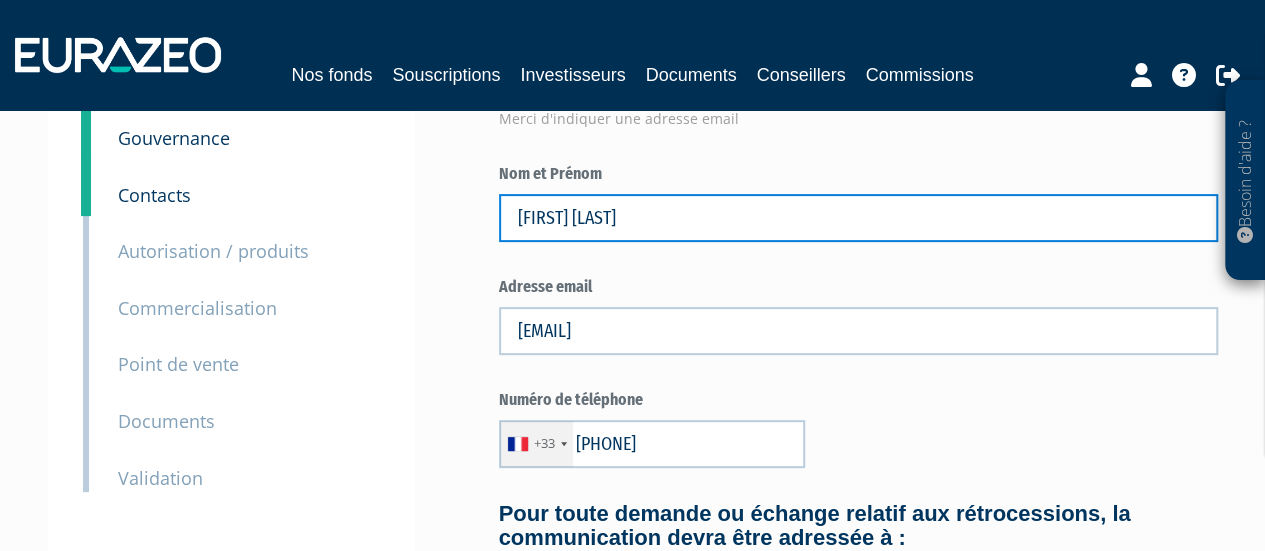 drag, startPoint x: 566, startPoint y: 243, endPoint x: 370, endPoint y: 253, distance: 196.25494 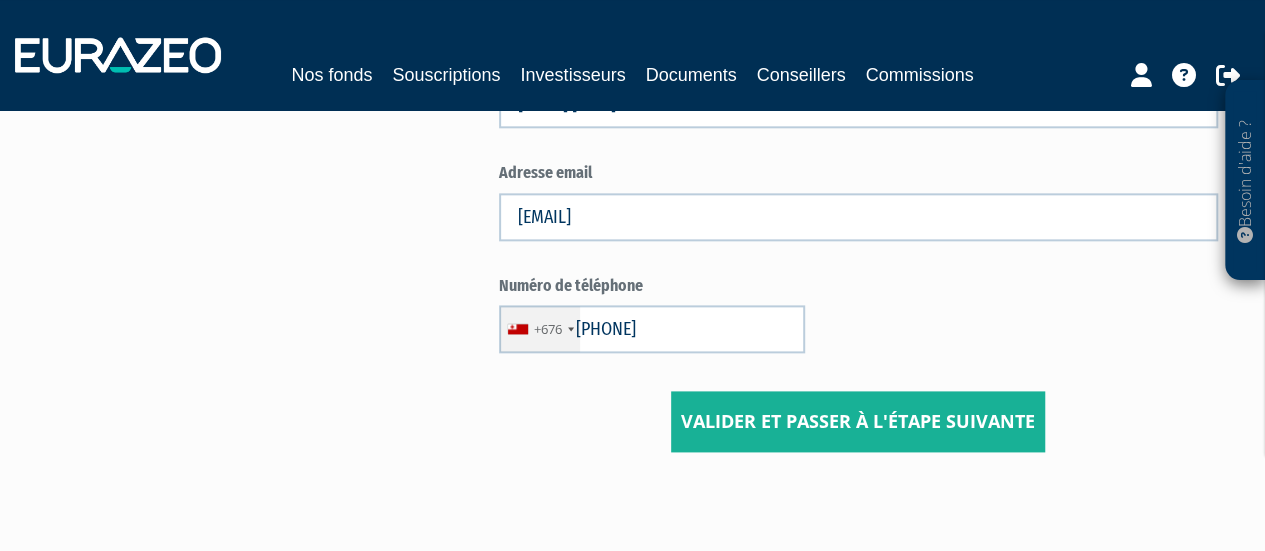 scroll, scrollTop: 1274, scrollLeft: 0, axis: vertical 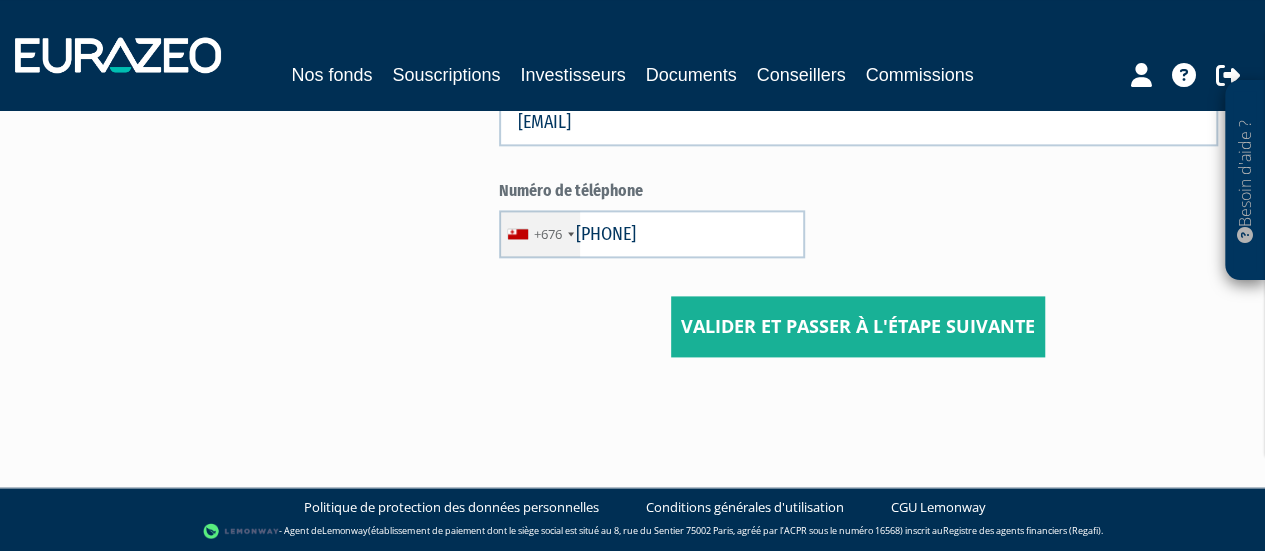 type on "[FIRST] [LAST]" 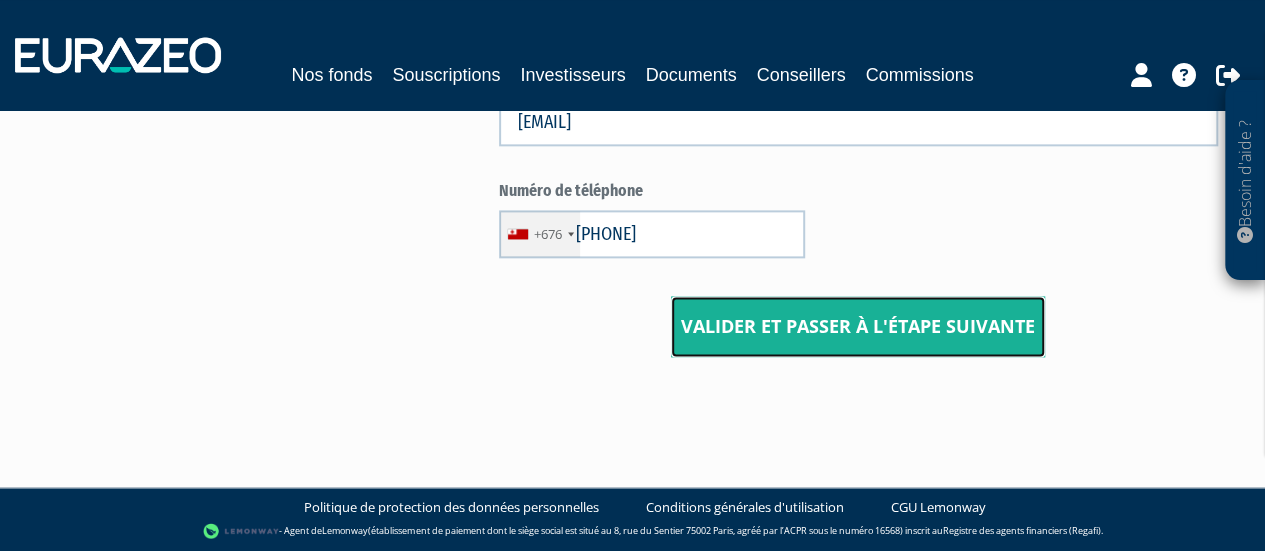 click on "Valider et passer à l'étape suivante" at bounding box center [858, 327] 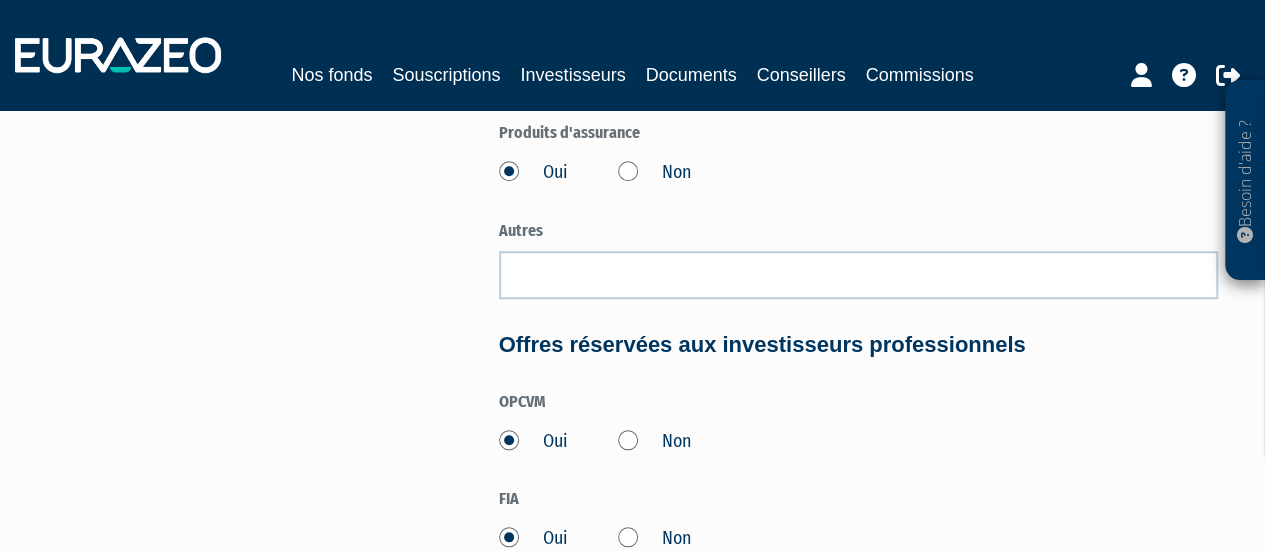 scroll, scrollTop: 800, scrollLeft: 0, axis: vertical 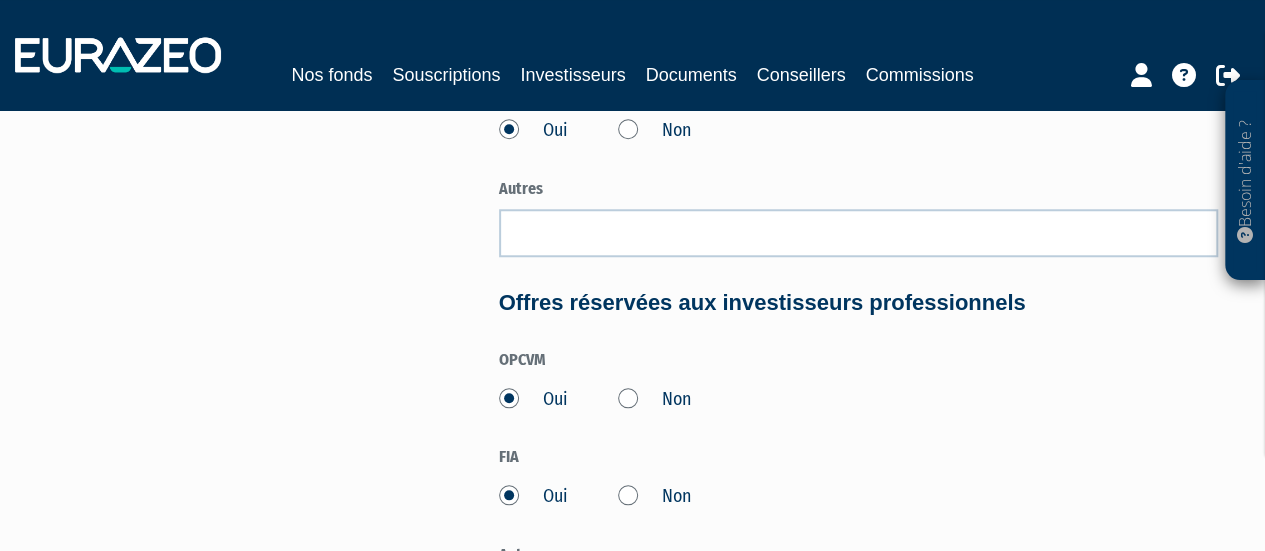 click on "Non" at bounding box center (654, 400) 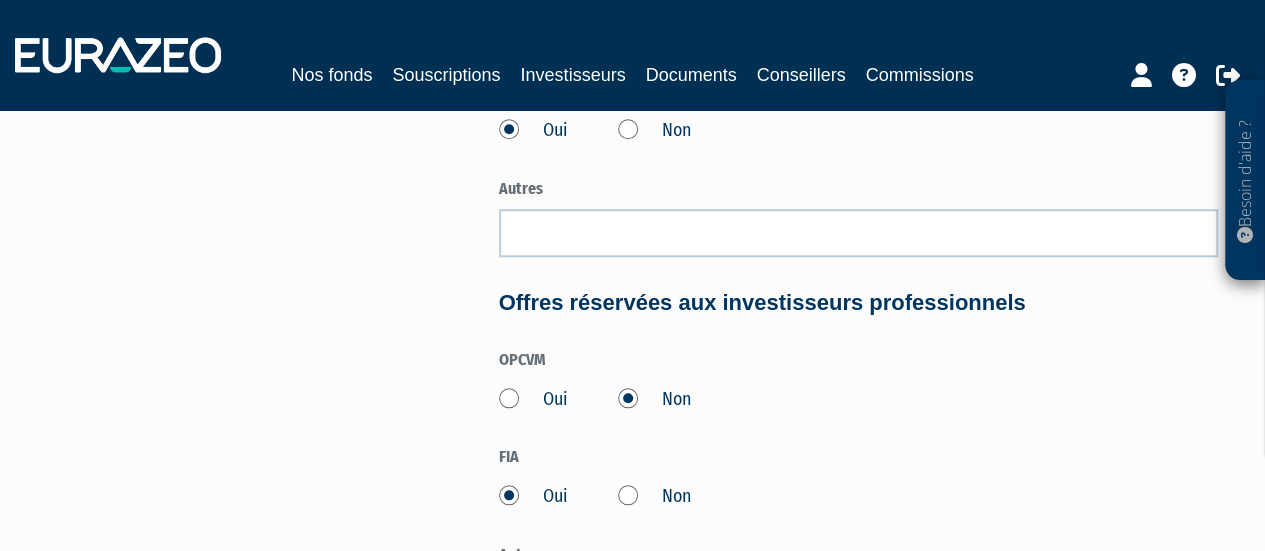 click on "Non" at bounding box center (654, 497) 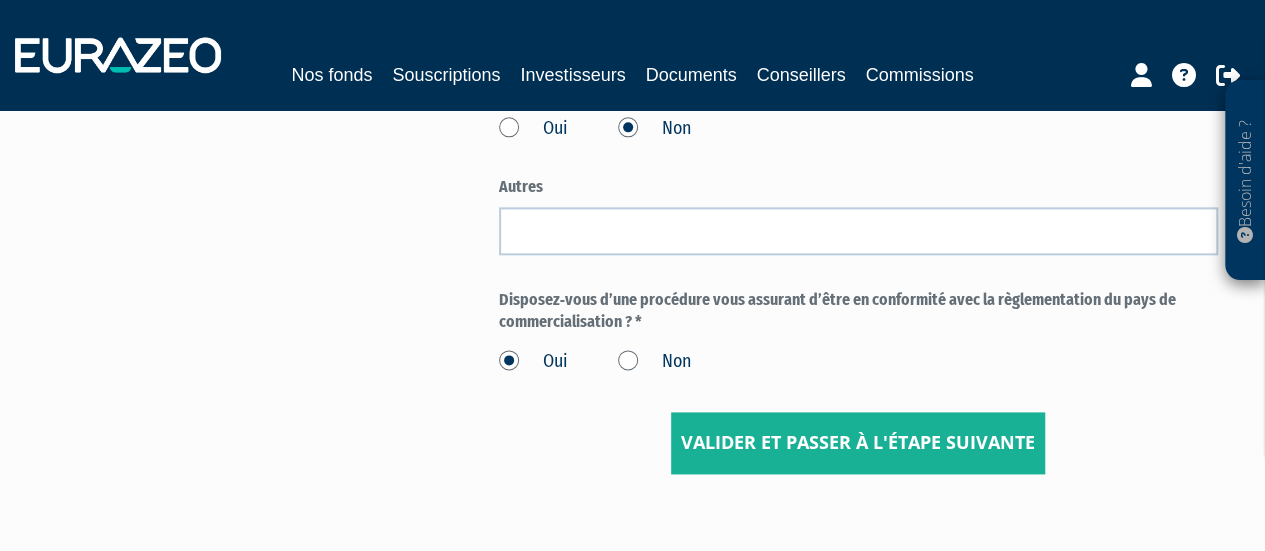scroll, scrollTop: 1200, scrollLeft: 0, axis: vertical 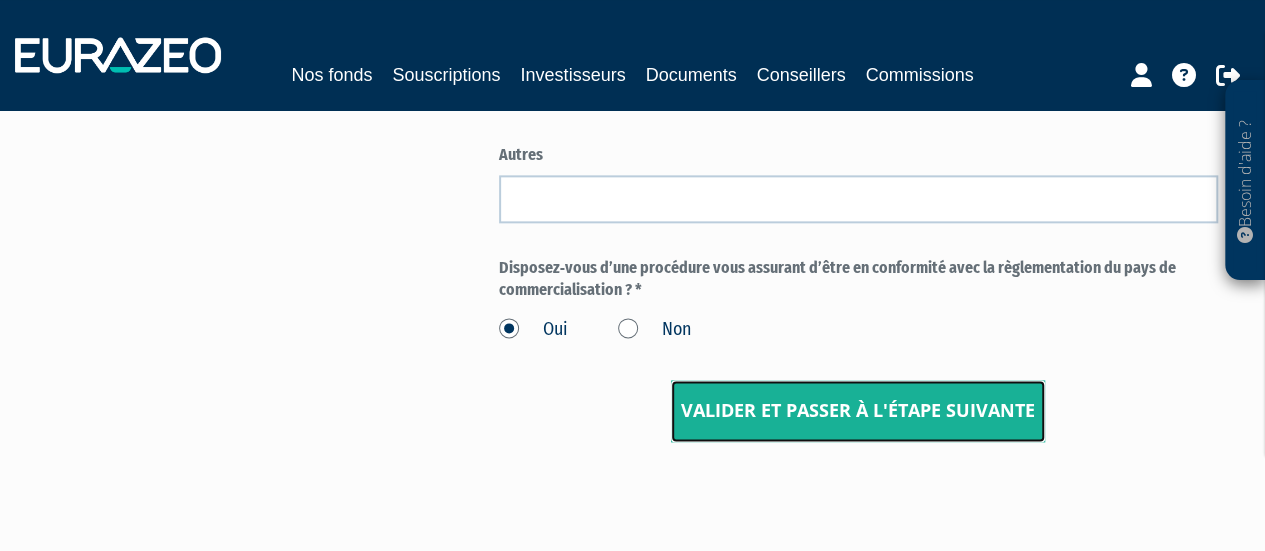 click on "Valider et passer à l'étape suivante" at bounding box center (858, 411) 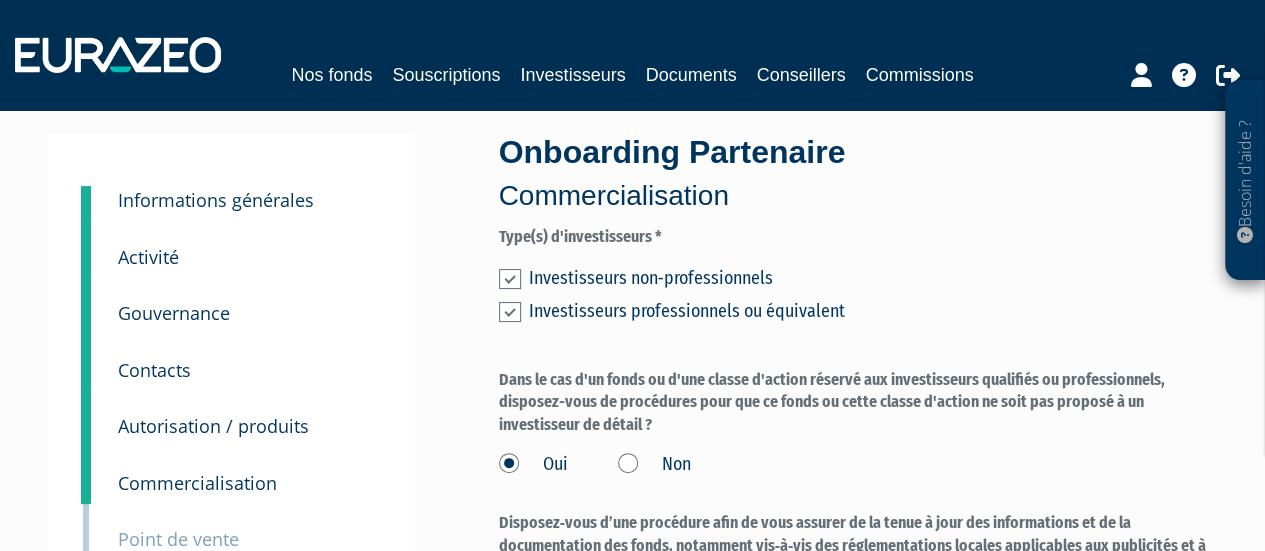 scroll, scrollTop: 0, scrollLeft: 0, axis: both 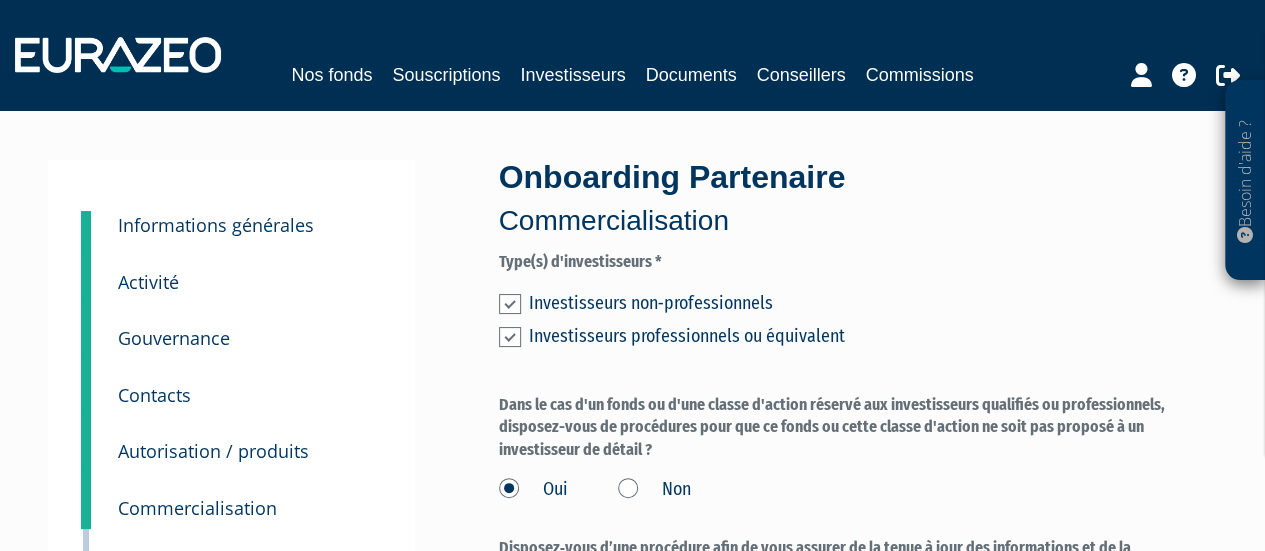 click at bounding box center [510, 337] 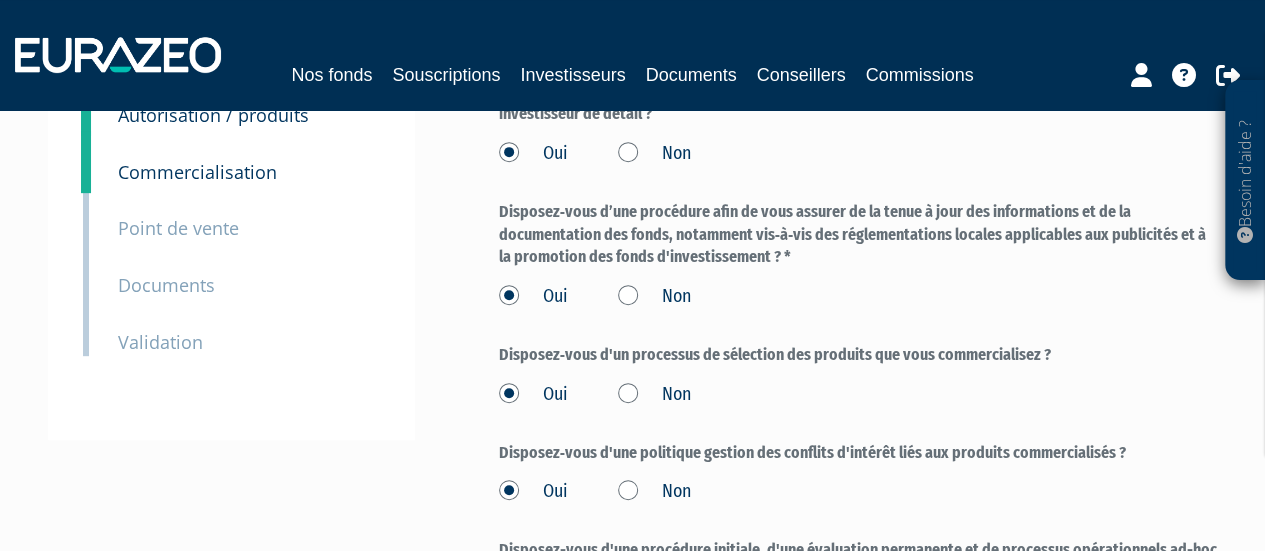 scroll, scrollTop: 0, scrollLeft: 0, axis: both 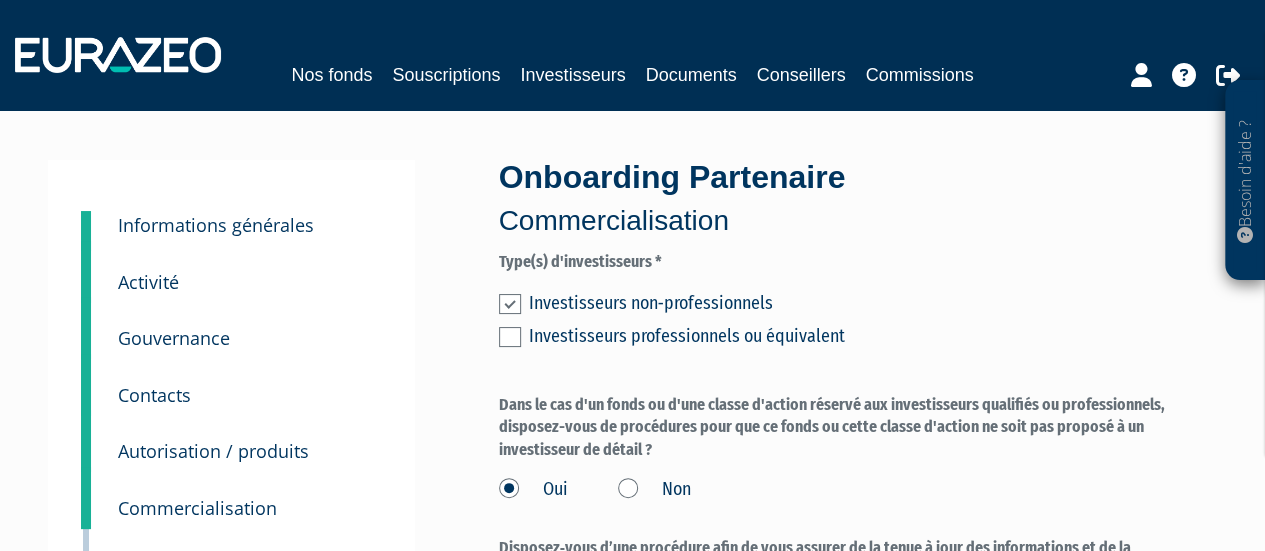 click on "Non" at bounding box center (654, 490) 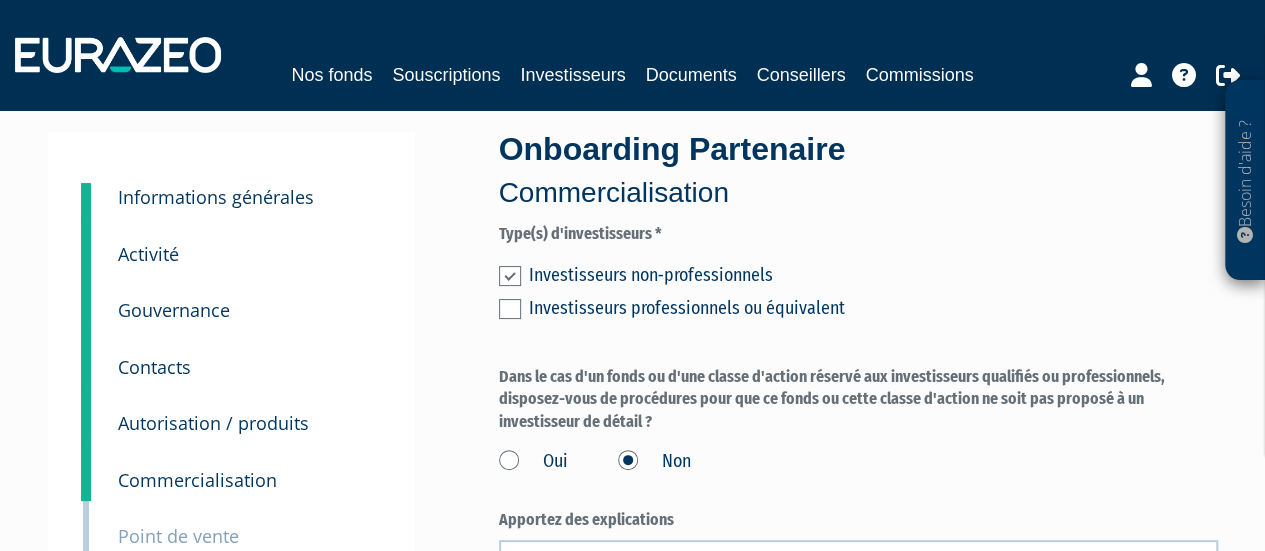 scroll, scrollTop: 200, scrollLeft: 0, axis: vertical 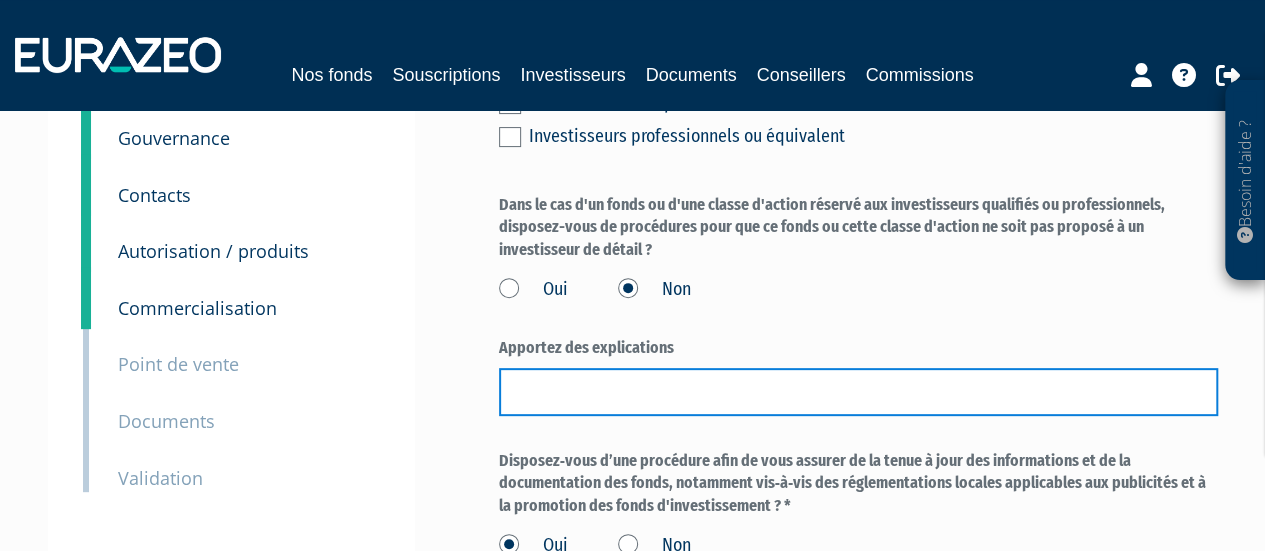 click at bounding box center [858, 392] 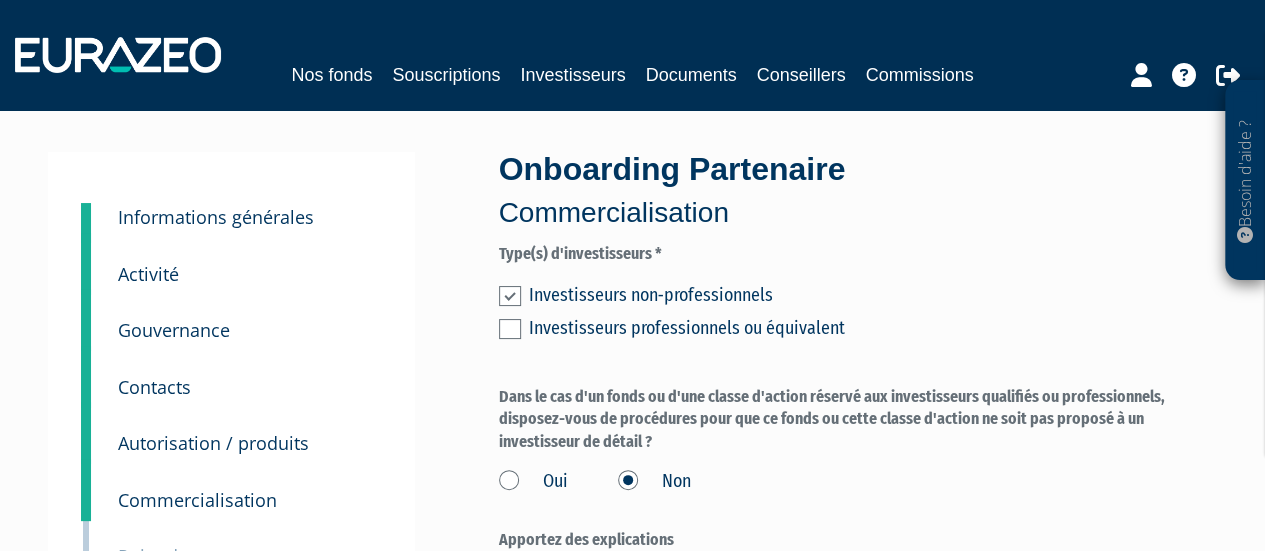 scroll, scrollTop: 0, scrollLeft: 0, axis: both 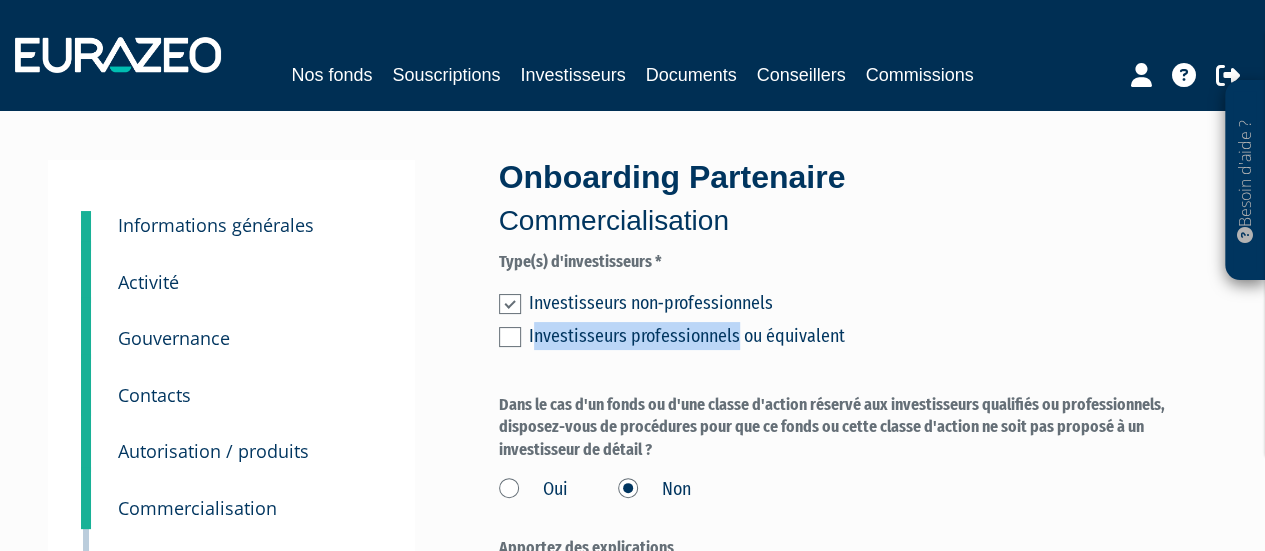 drag, startPoint x: 531, startPoint y: 337, endPoint x: 735, endPoint y: 341, distance: 204.03922 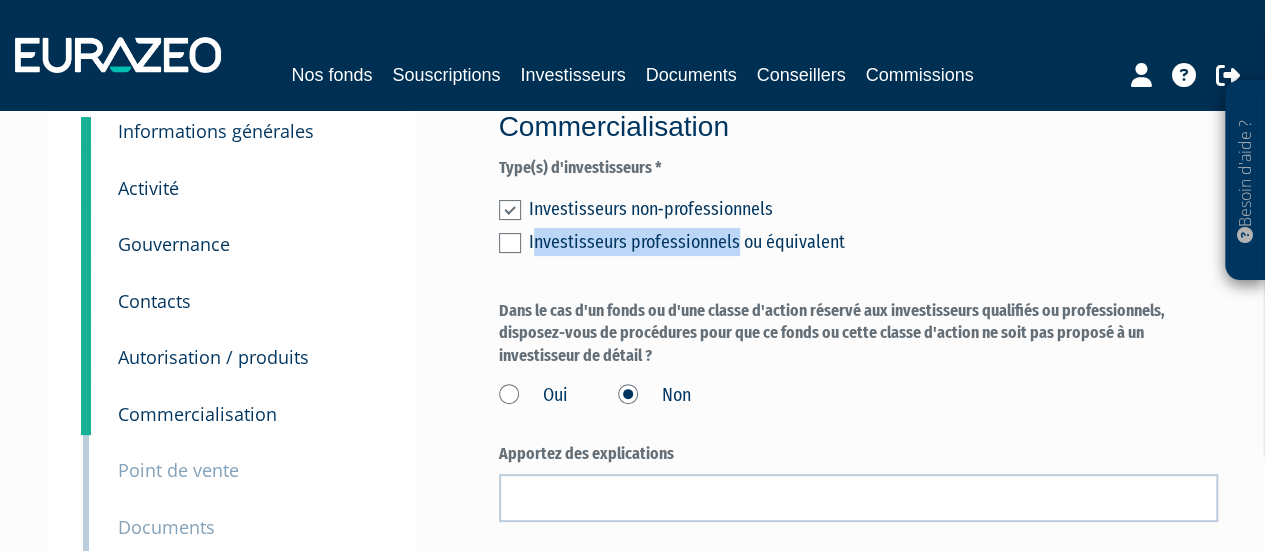scroll, scrollTop: 300, scrollLeft: 0, axis: vertical 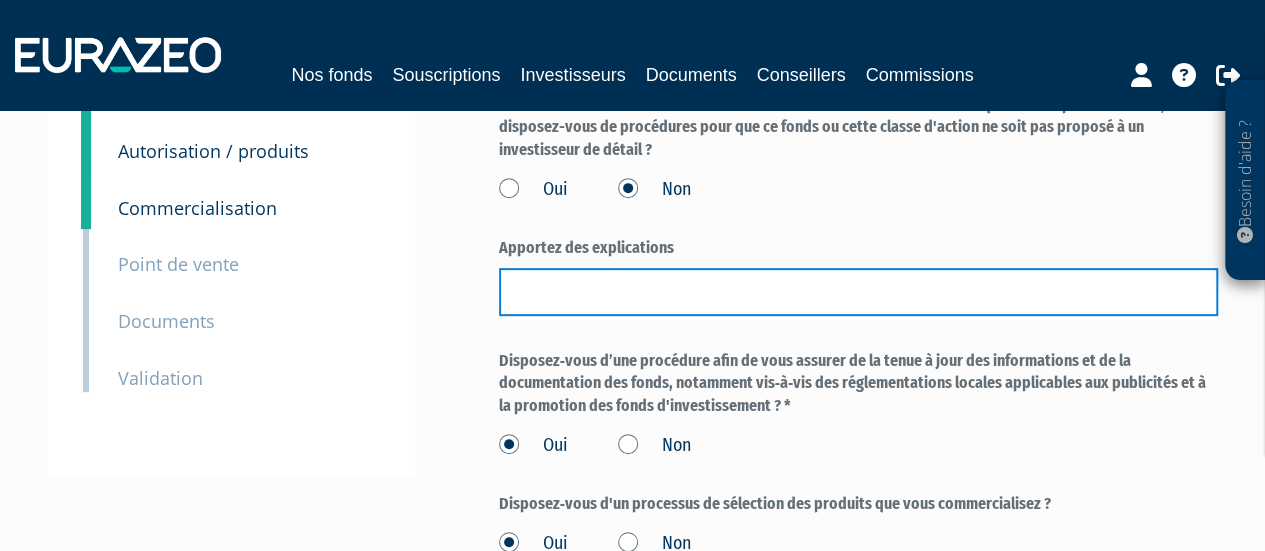 click at bounding box center (858, 292) 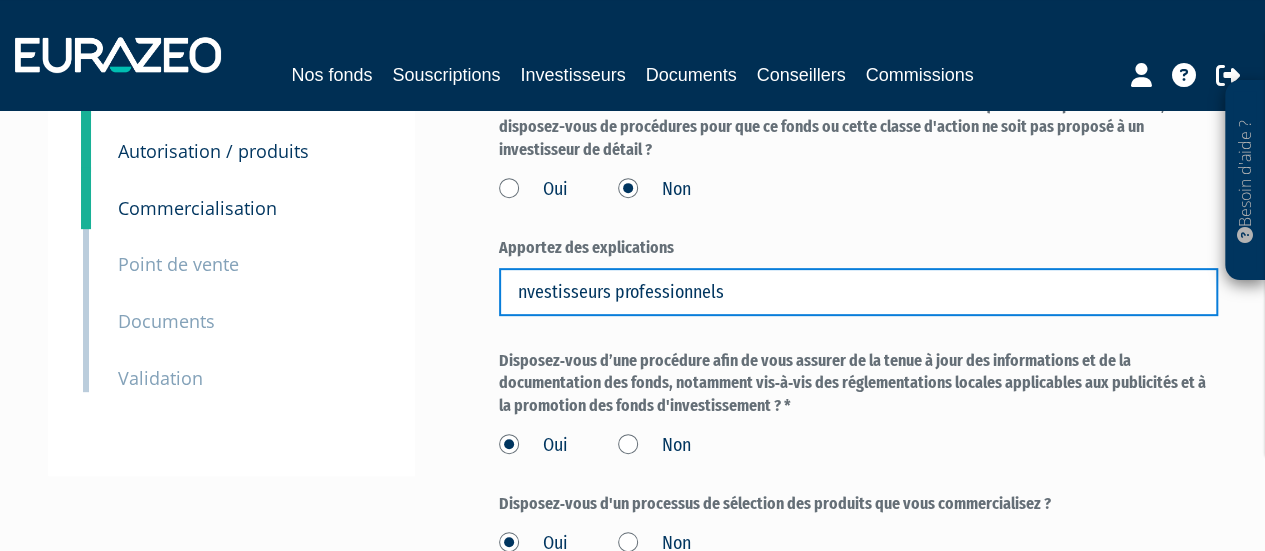 click on "nvestisseurs professionnels" at bounding box center (858, 292) 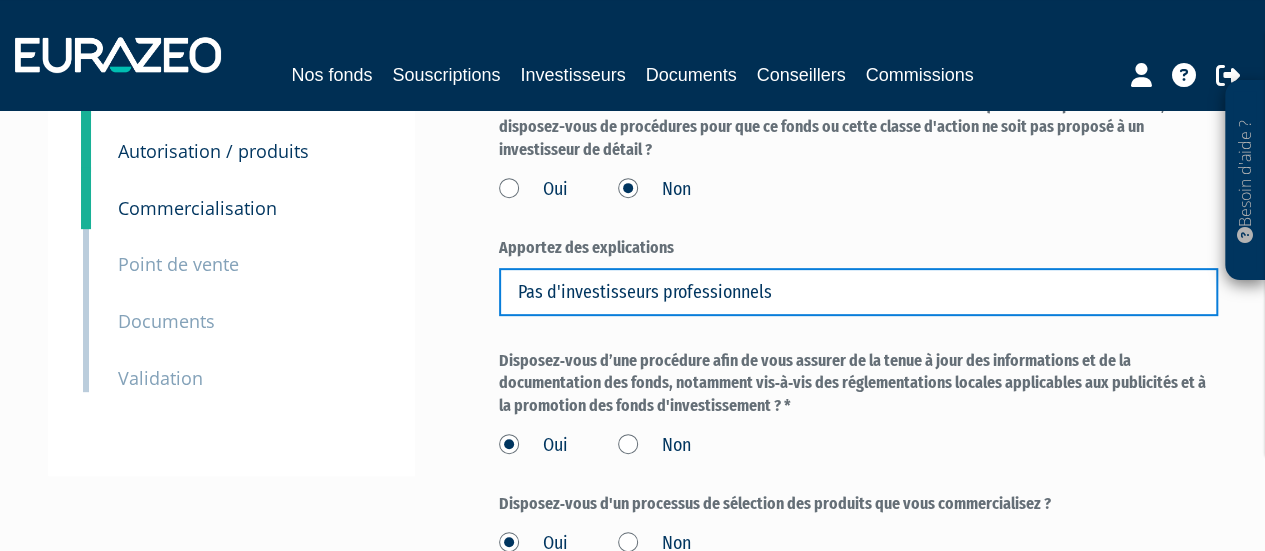 drag, startPoint x: 813, startPoint y: 293, endPoint x: 309, endPoint y: 285, distance: 504.06348 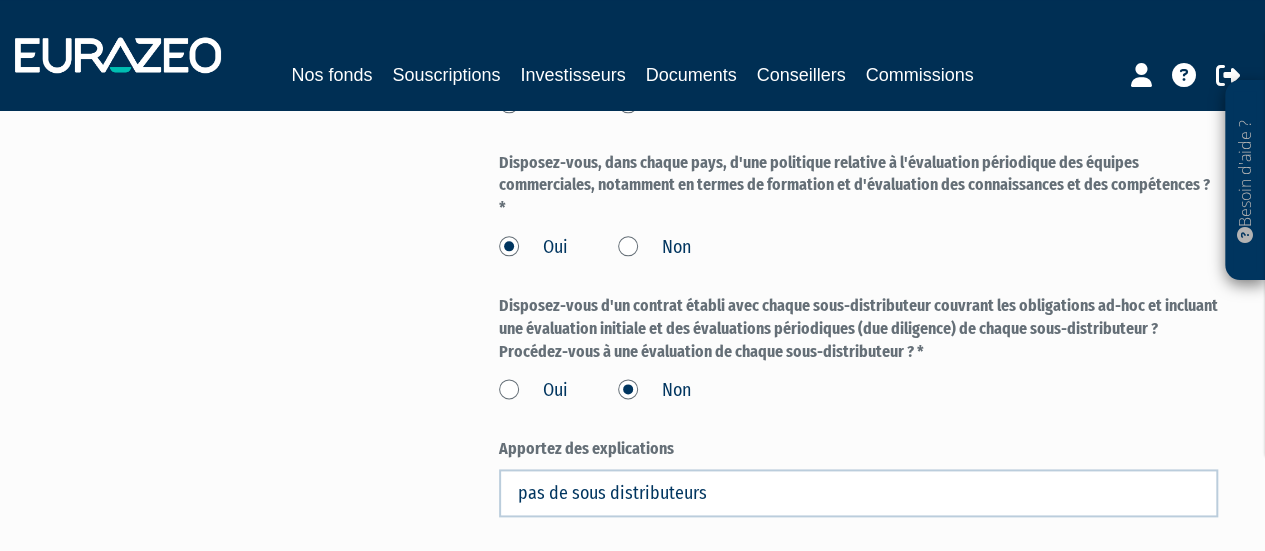 scroll, scrollTop: 1200, scrollLeft: 0, axis: vertical 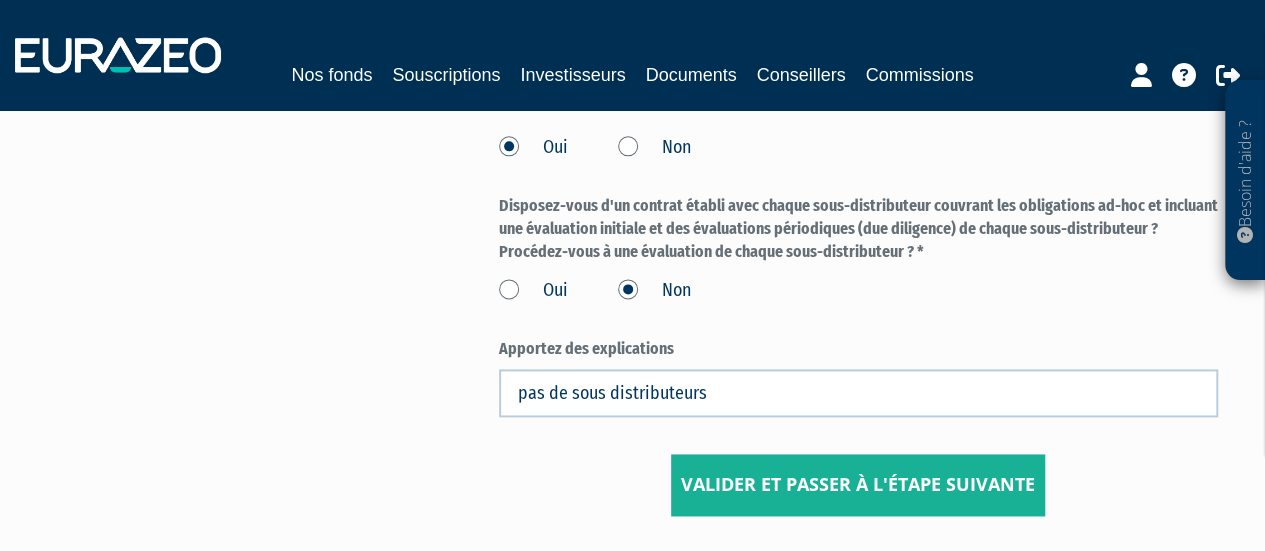 type on "Pas d'investisseurs professionnels" 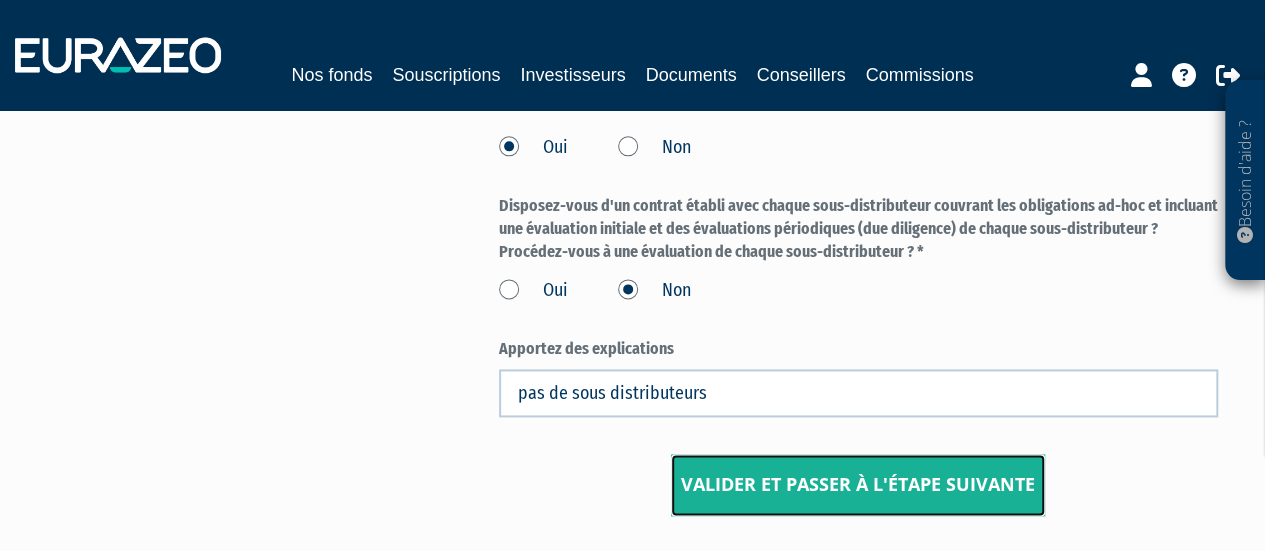click on "Valider et passer à l'étape suivante" at bounding box center [858, 485] 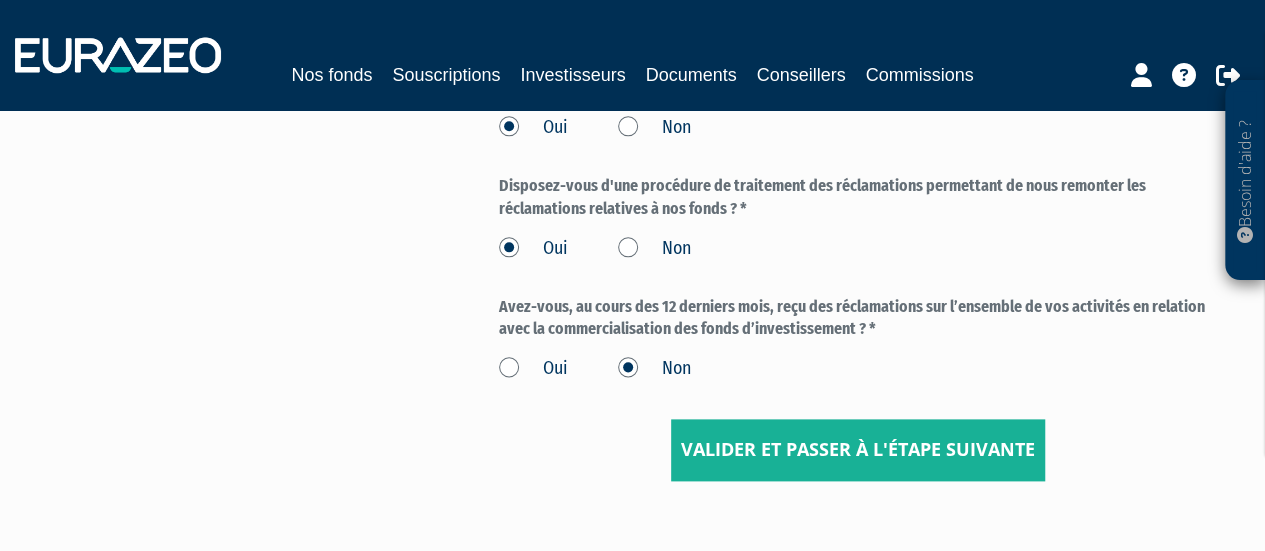 scroll, scrollTop: 1100, scrollLeft: 0, axis: vertical 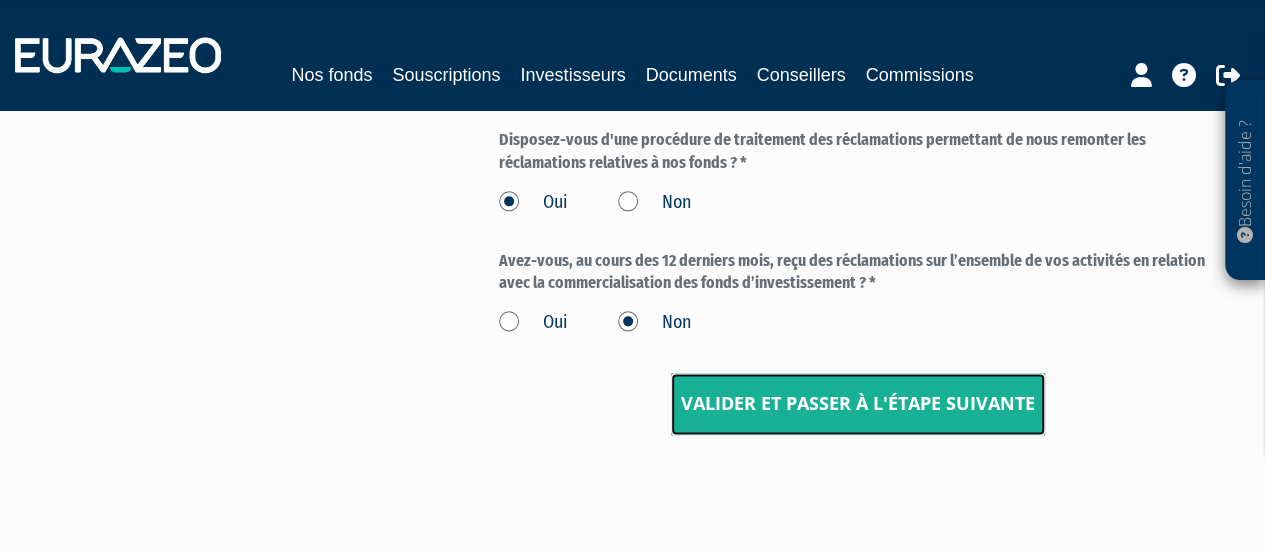click on "Valider et passer à l'étape suivante" at bounding box center (858, 404) 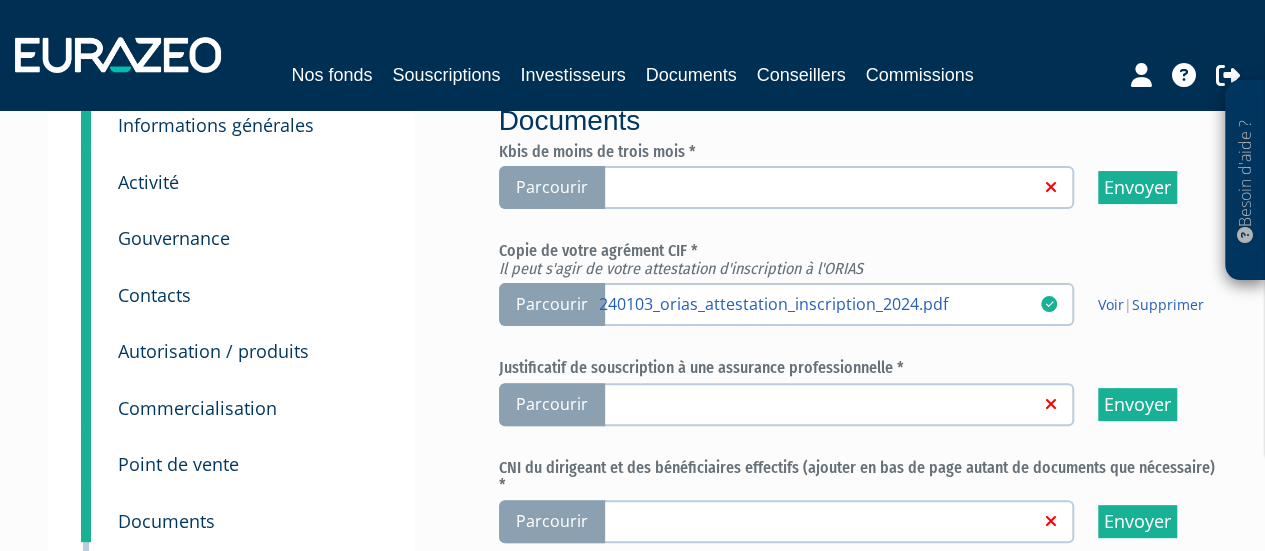 scroll, scrollTop: 0, scrollLeft: 0, axis: both 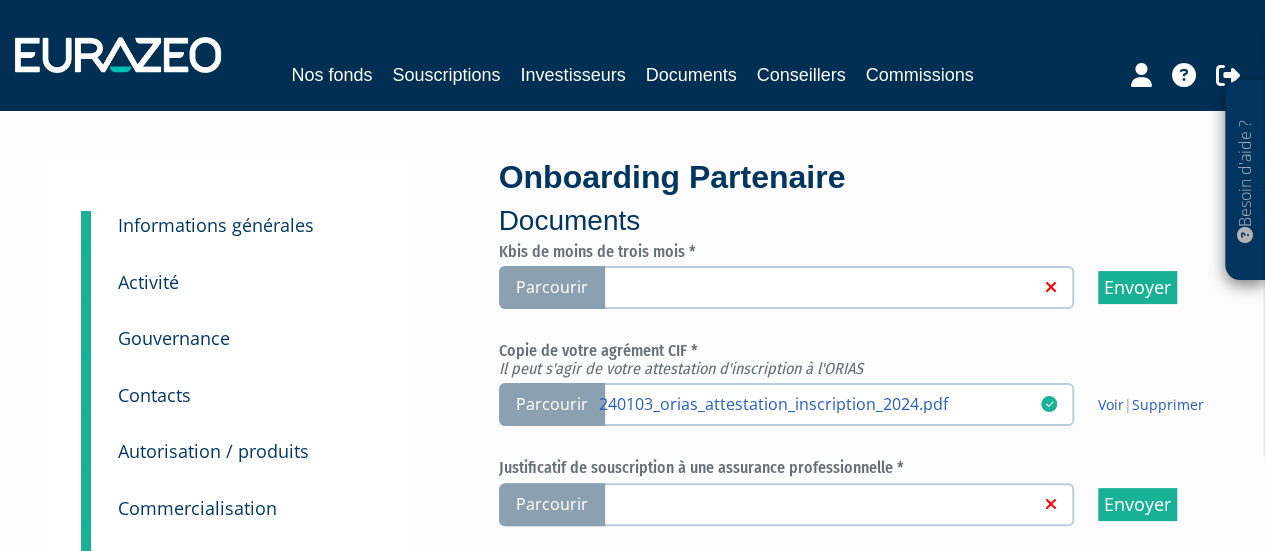 click on "Parcourir" at bounding box center (552, 287) 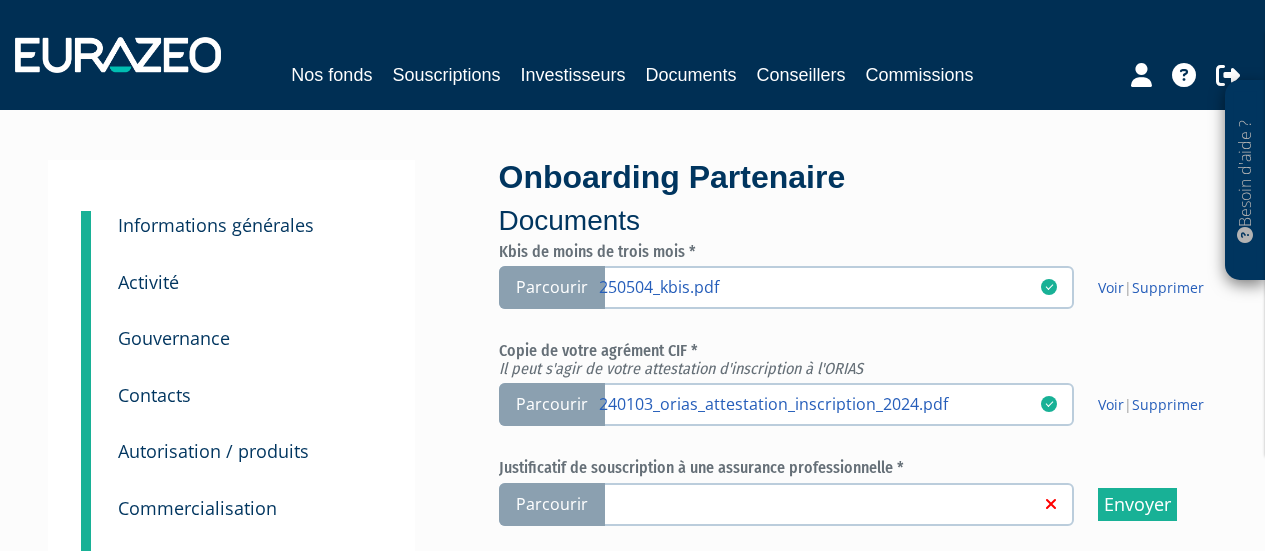 scroll, scrollTop: 0, scrollLeft: 0, axis: both 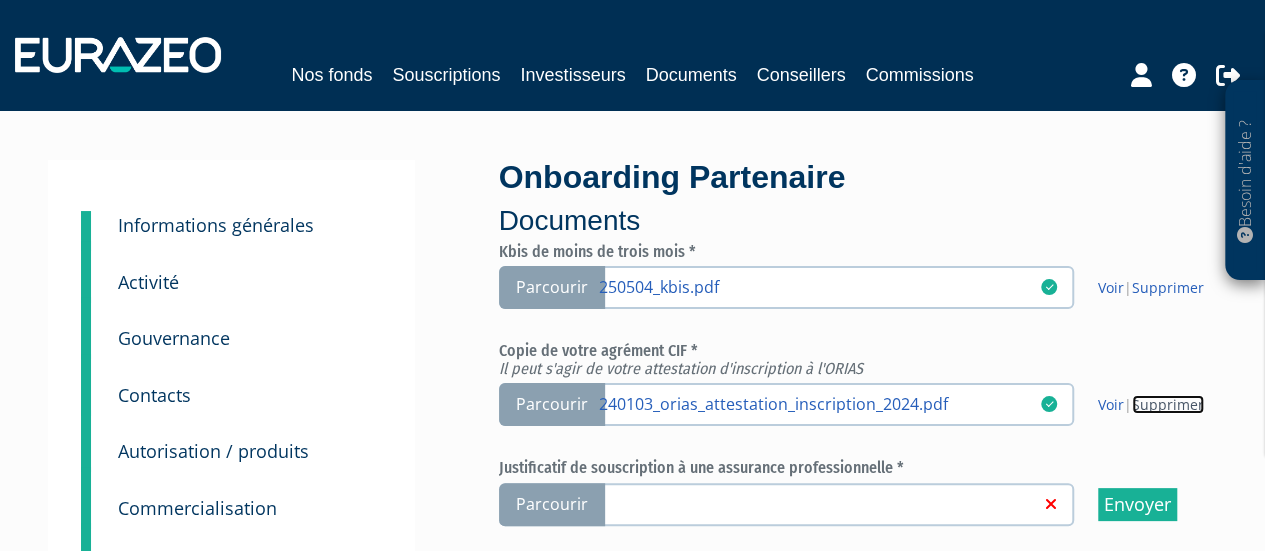 click on "Supprimer" at bounding box center [1168, 404] 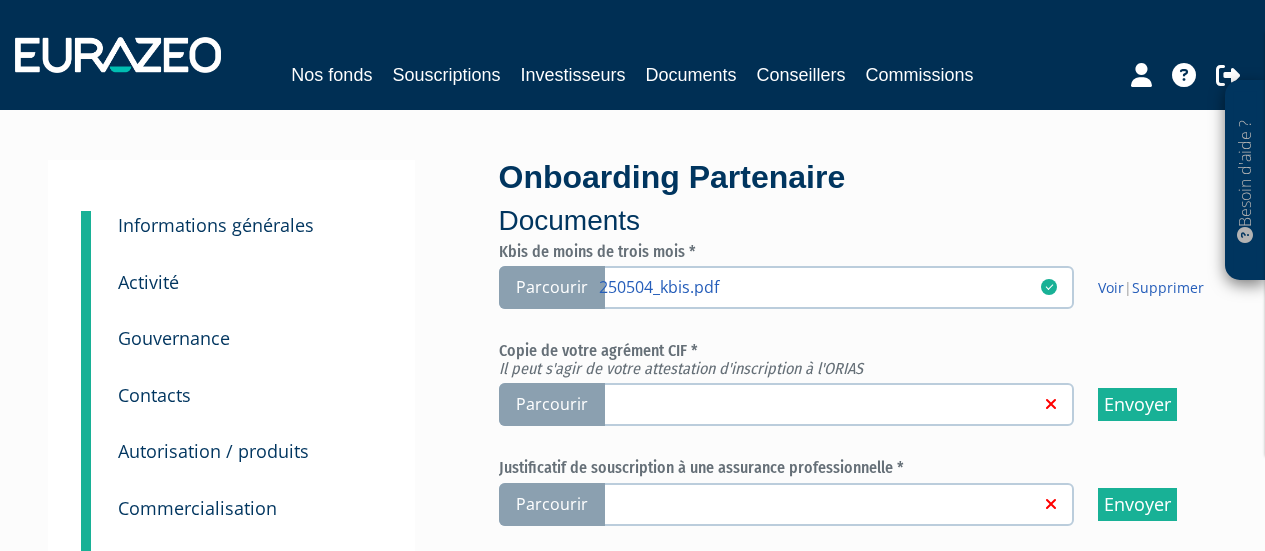scroll, scrollTop: 0, scrollLeft: 0, axis: both 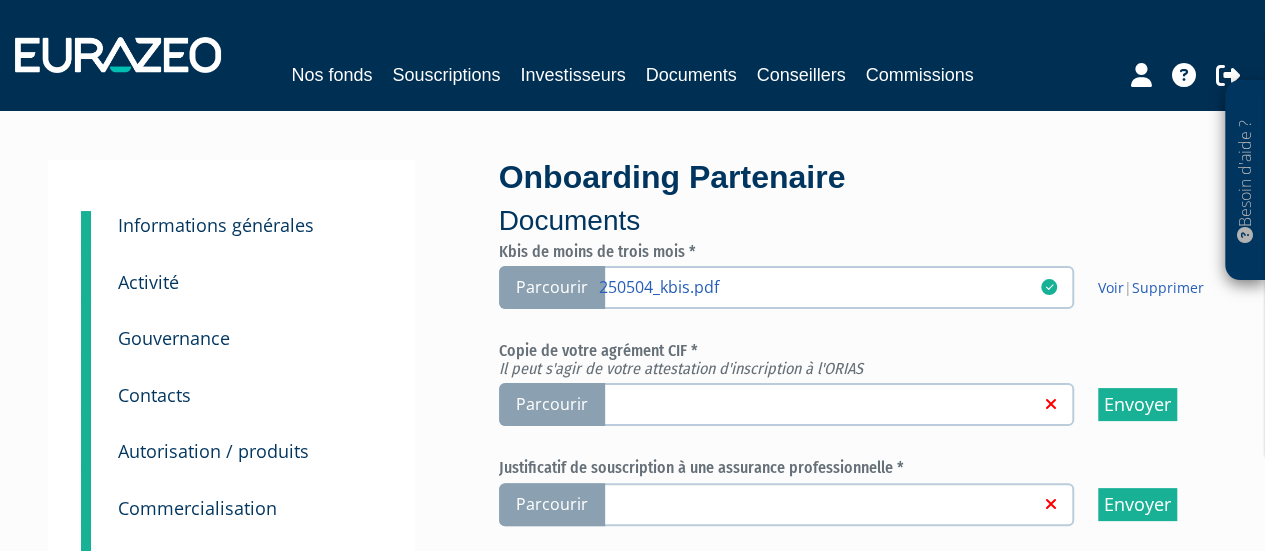 click on "Parcourir" at bounding box center [552, 404] 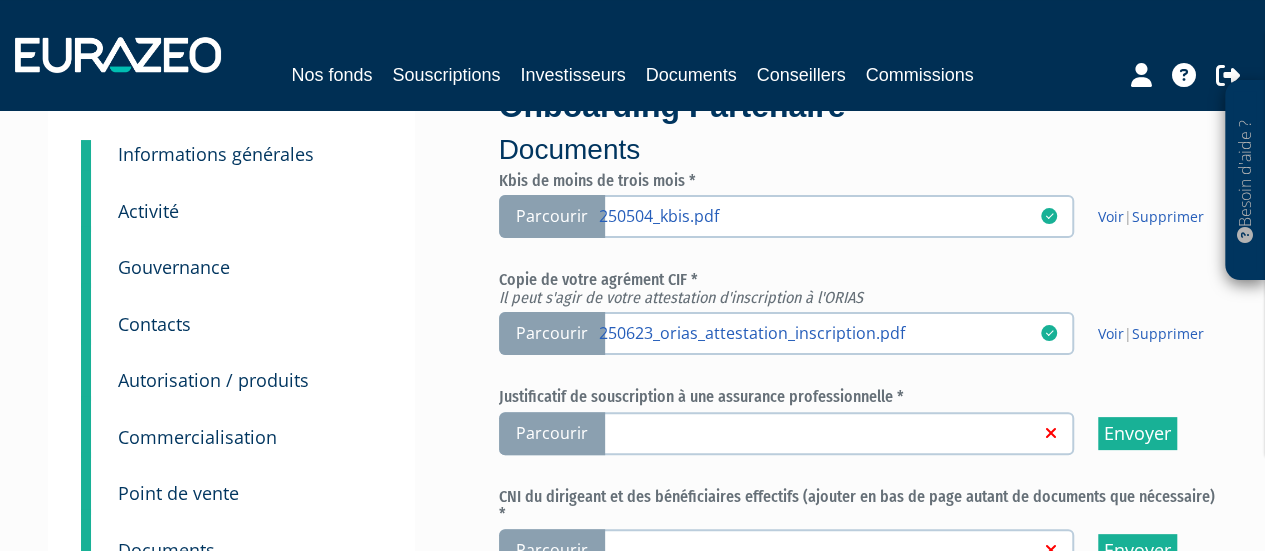 scroll, scrollTop: 100, scrollLeft: 0, axis: vertical 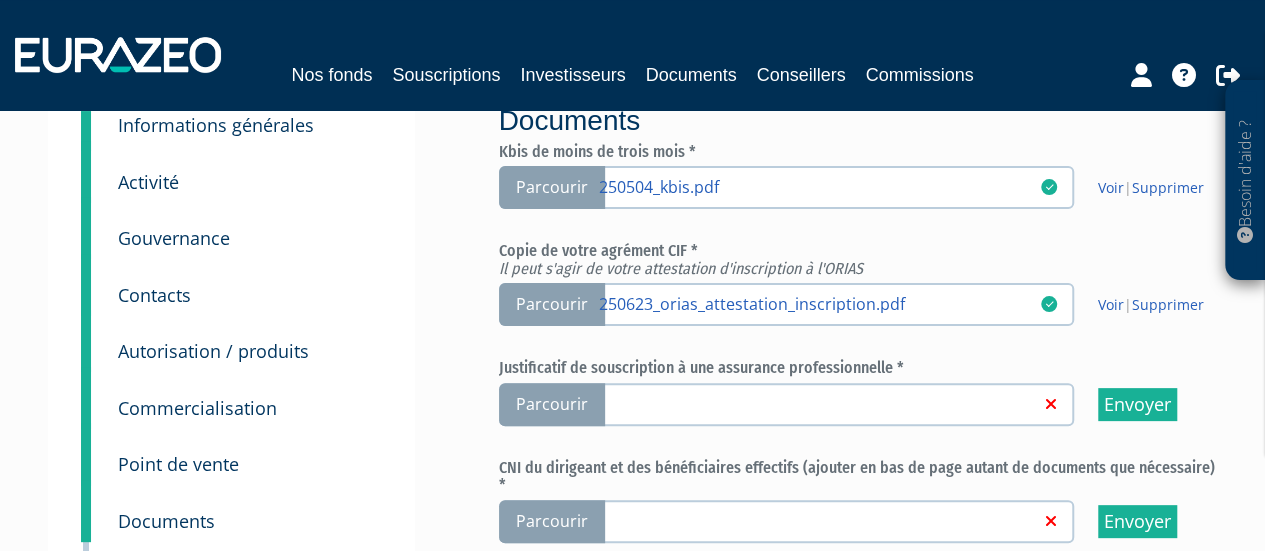 click on "Parcourir" at bounding box center (552, 404) 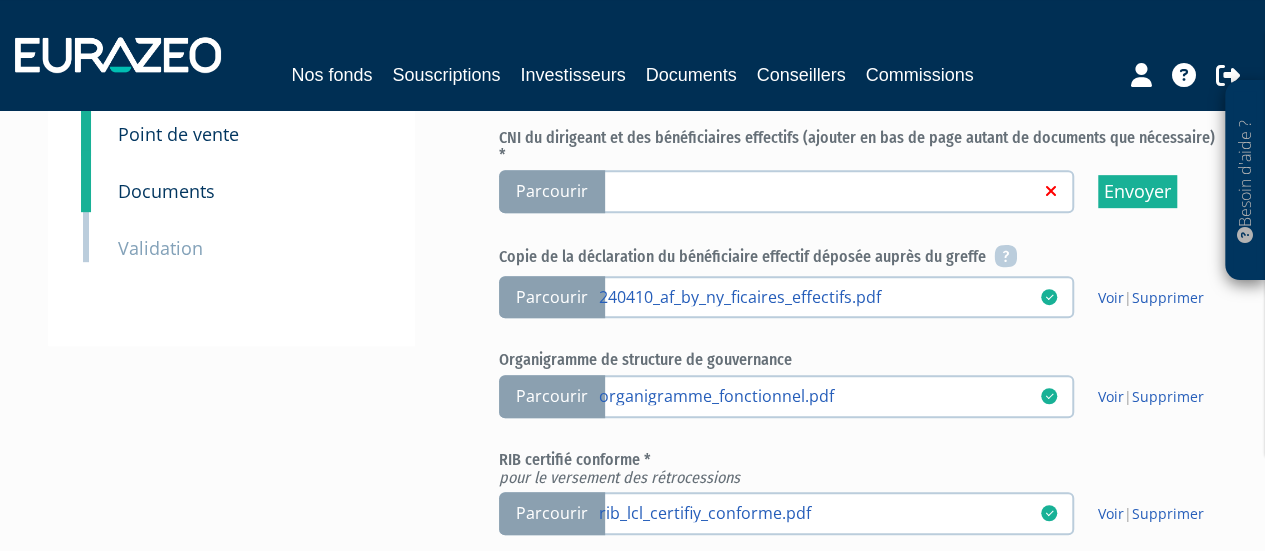 scroll, scrollTop: 400, scrollLeft: 0, axis: vertical 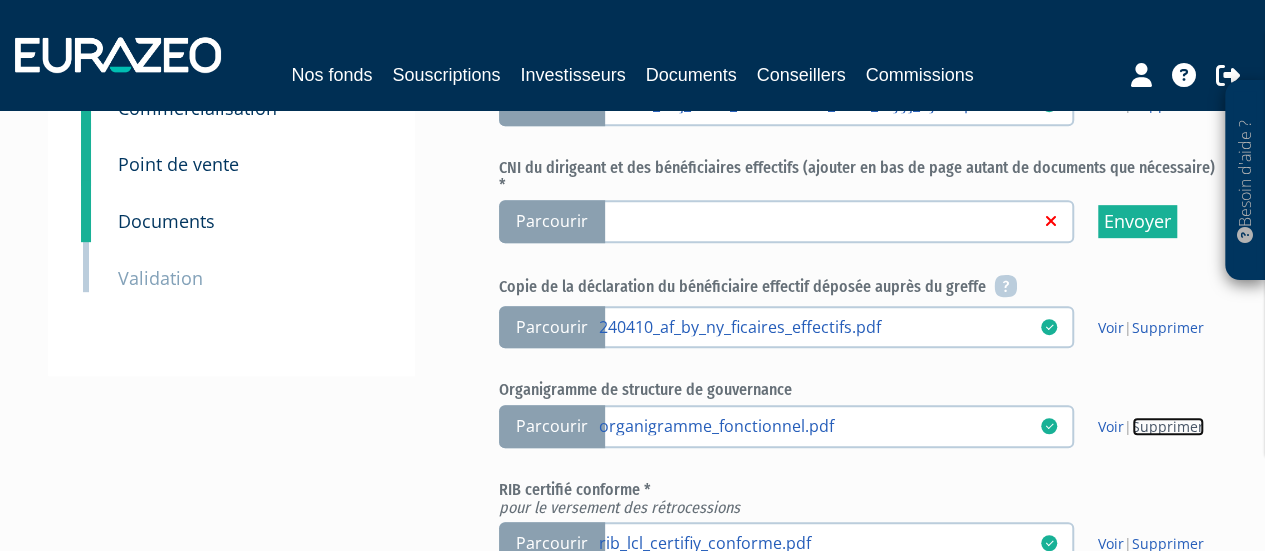 click on "Supprimer" at bounding box center [1168, 426] 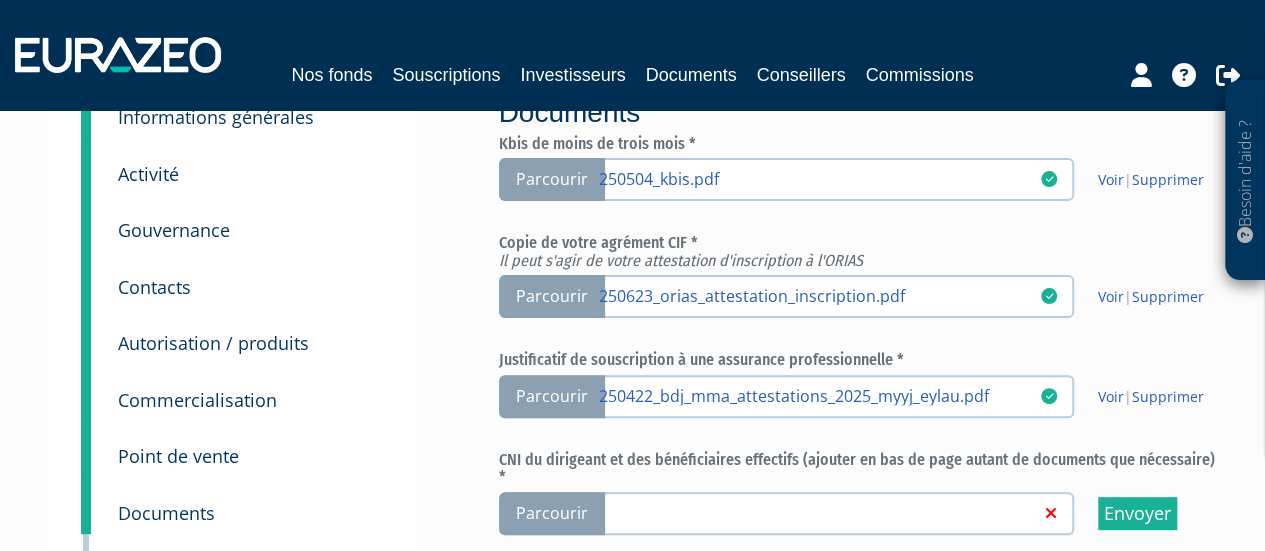 scroll, scrollTop: 200, scrollLeft: 0, axis: vertical 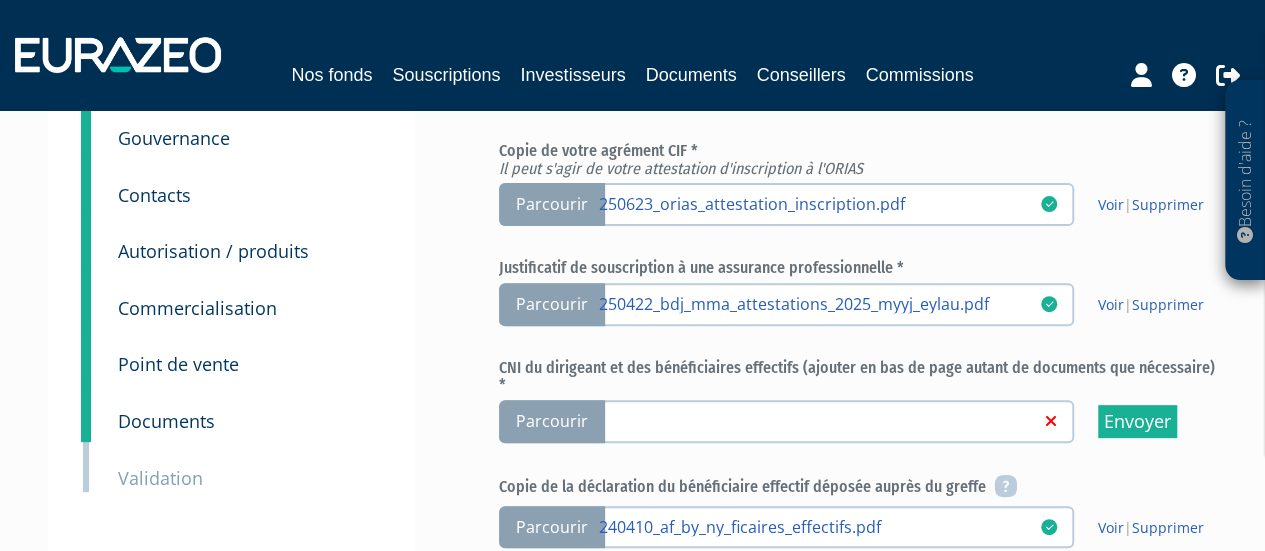 click on "Parcourir" at bounding box center (552, 421) 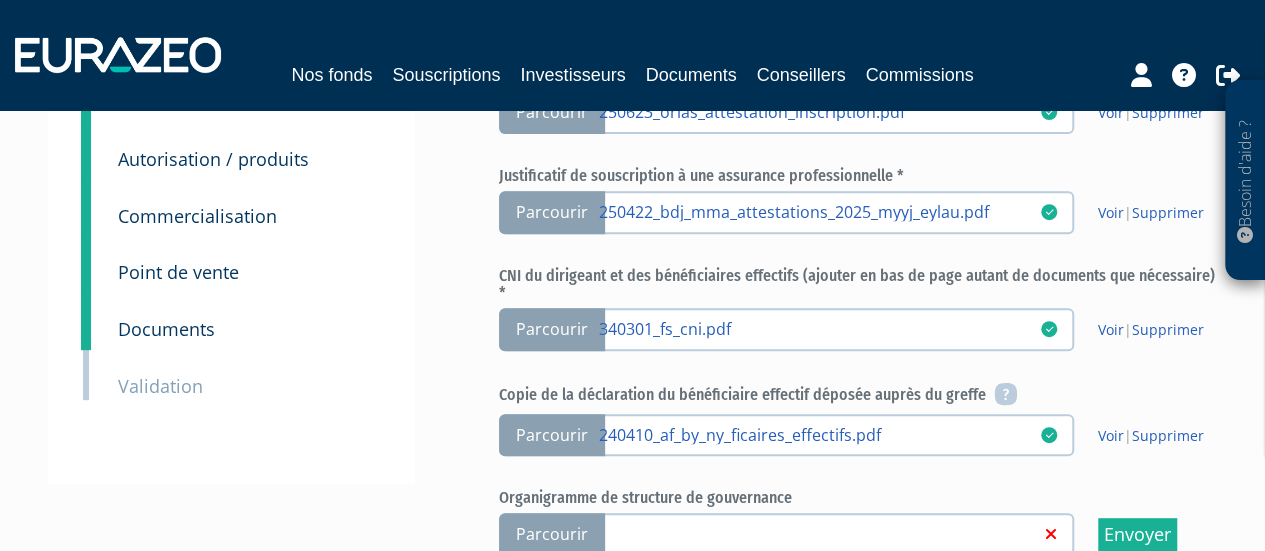 scroll, scrollTop: 300, scrollLeft: 0, axis: vertical 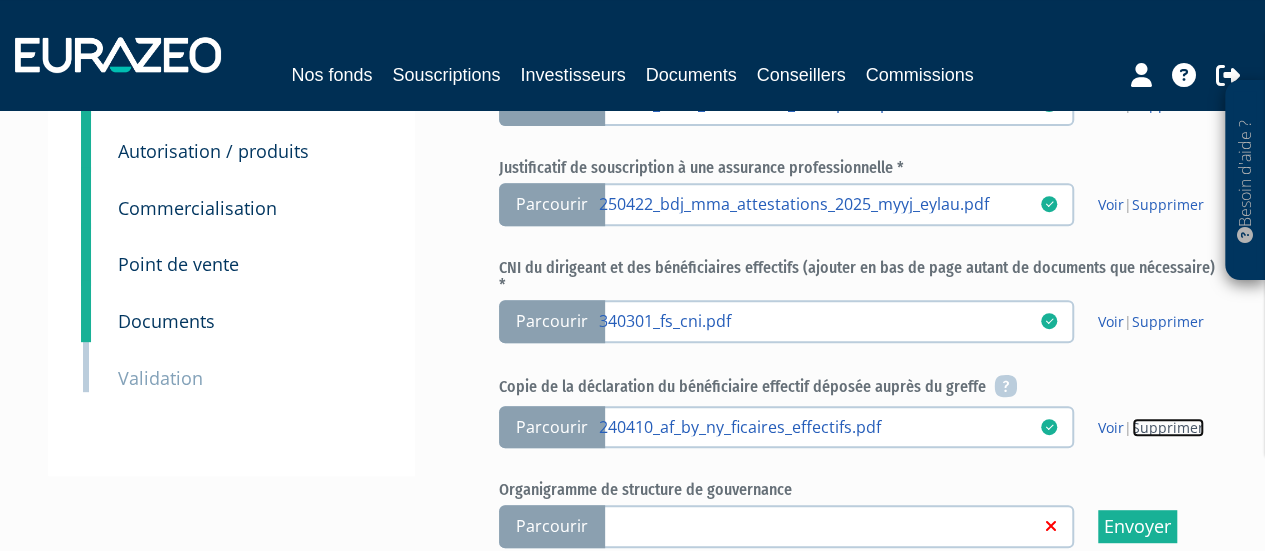click on "Supprimer" at bounding box center [1168, 427] 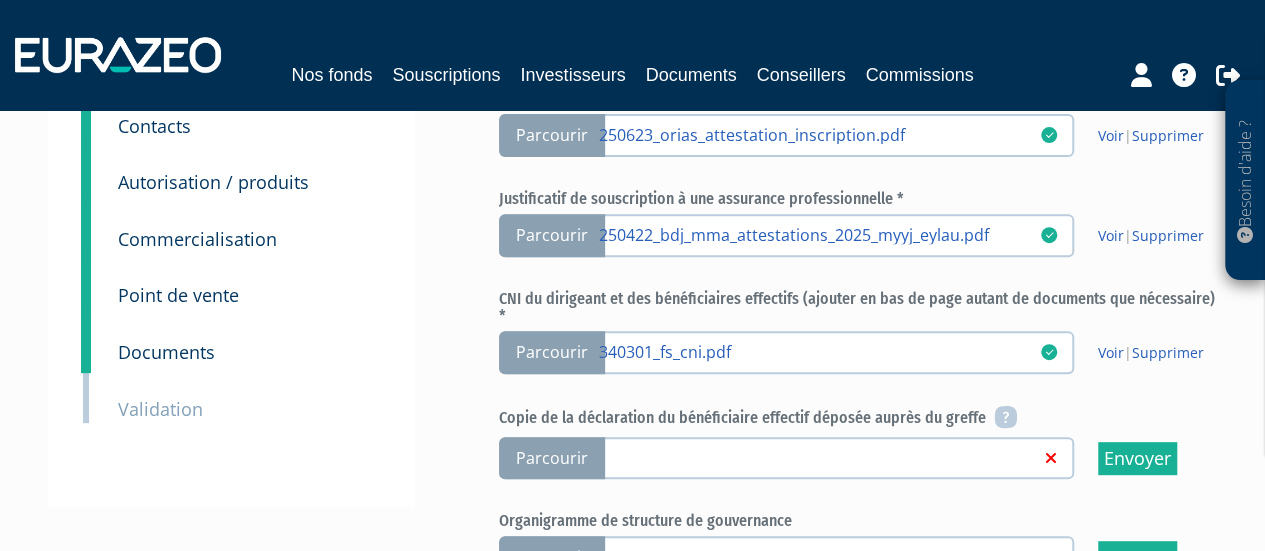 scroll, scrollTop: 300, scrollLeft: 0, axis: vertical 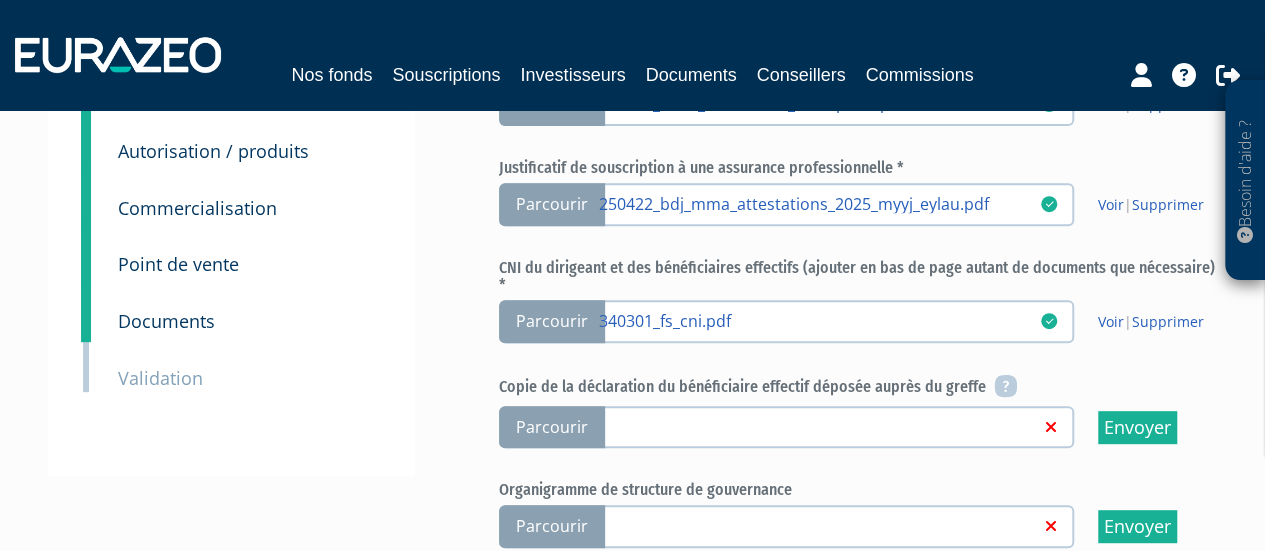 click on "Parcourir" at bounding box center (552, 427) 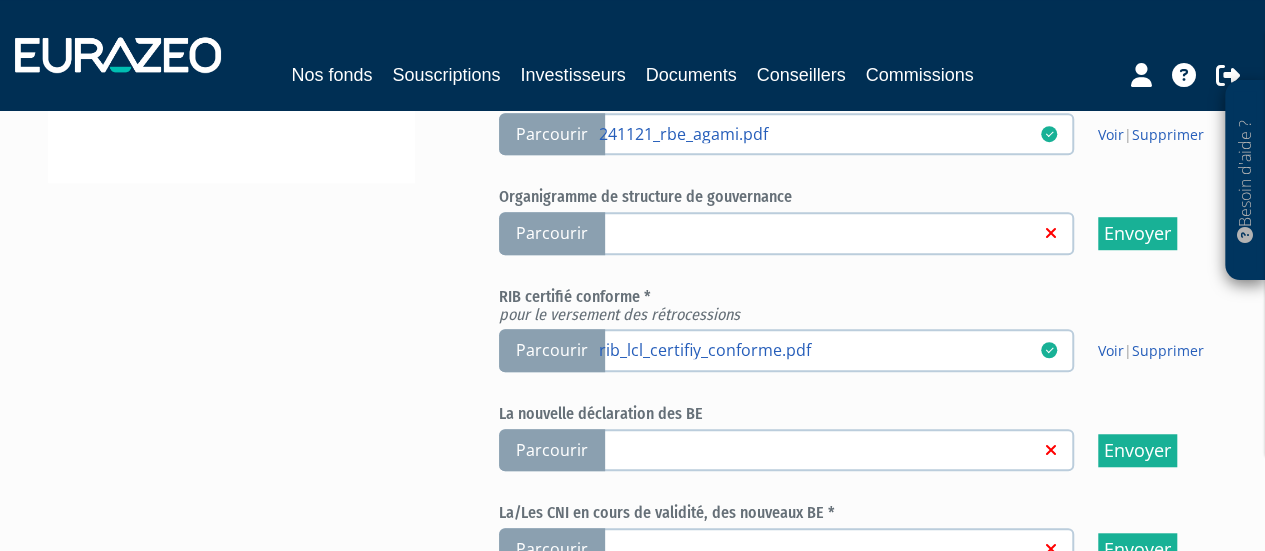 scroll, scrollTop: 600, scrollLeft: 0, axis: vertical 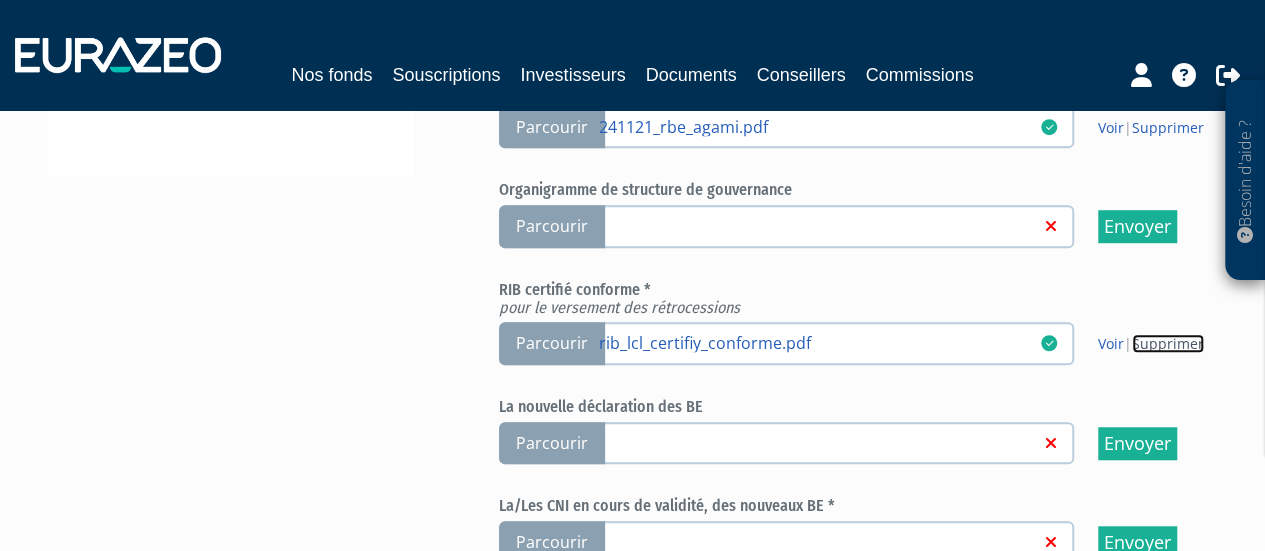 click on "Supprimer" at bounding box center (1168, 343) 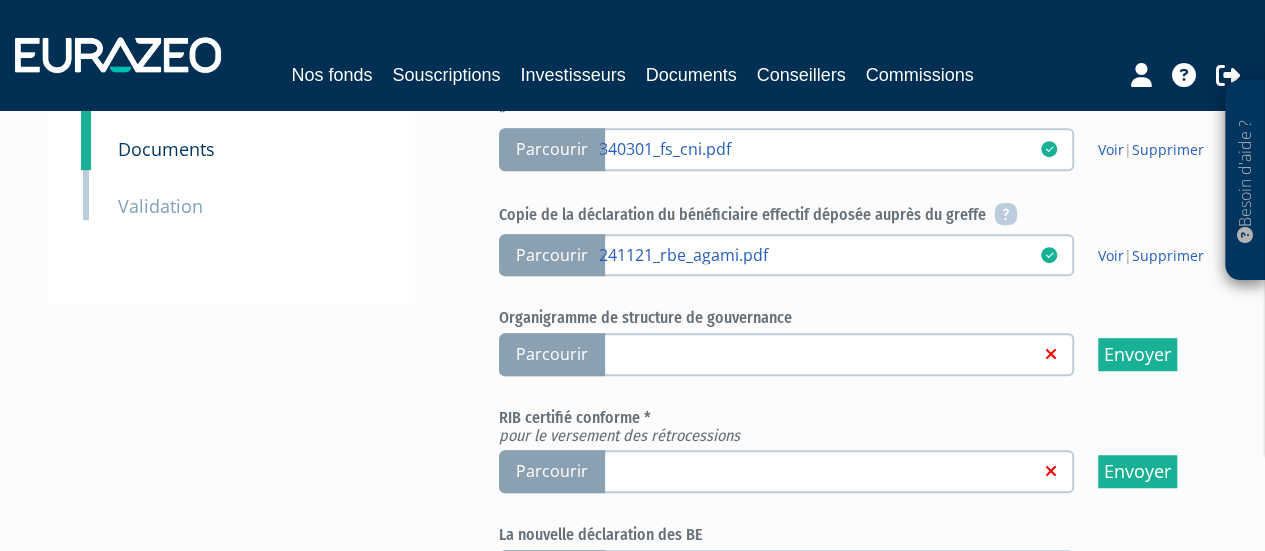scroll, scrollTop: 500, scrollLeft: 0, axis: vertical 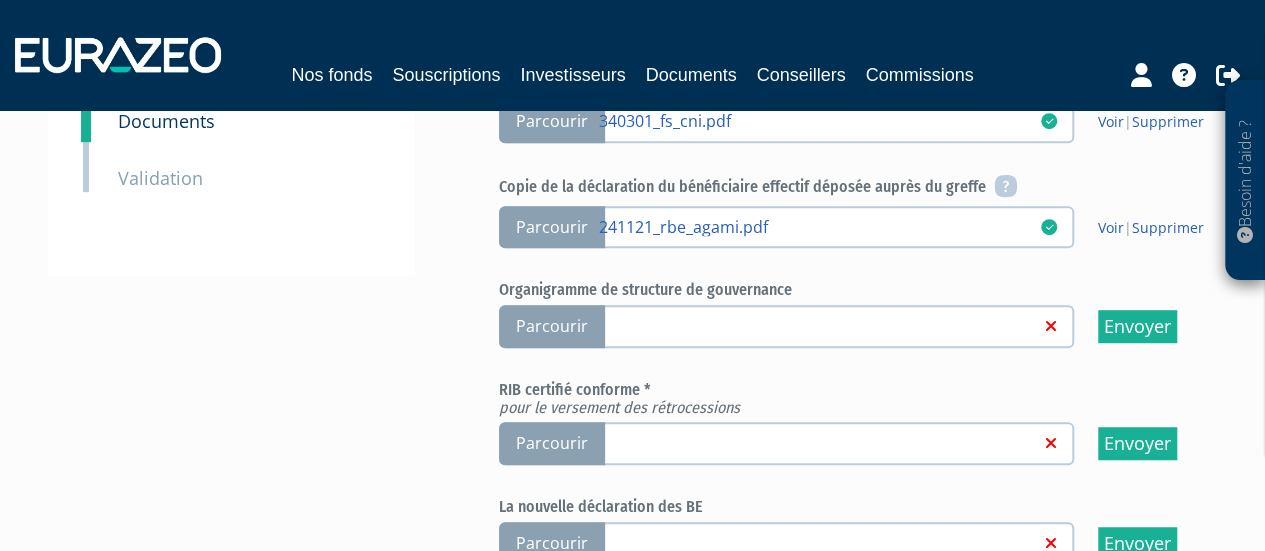 click on "Parcourir" at bounding box center (552, 443) 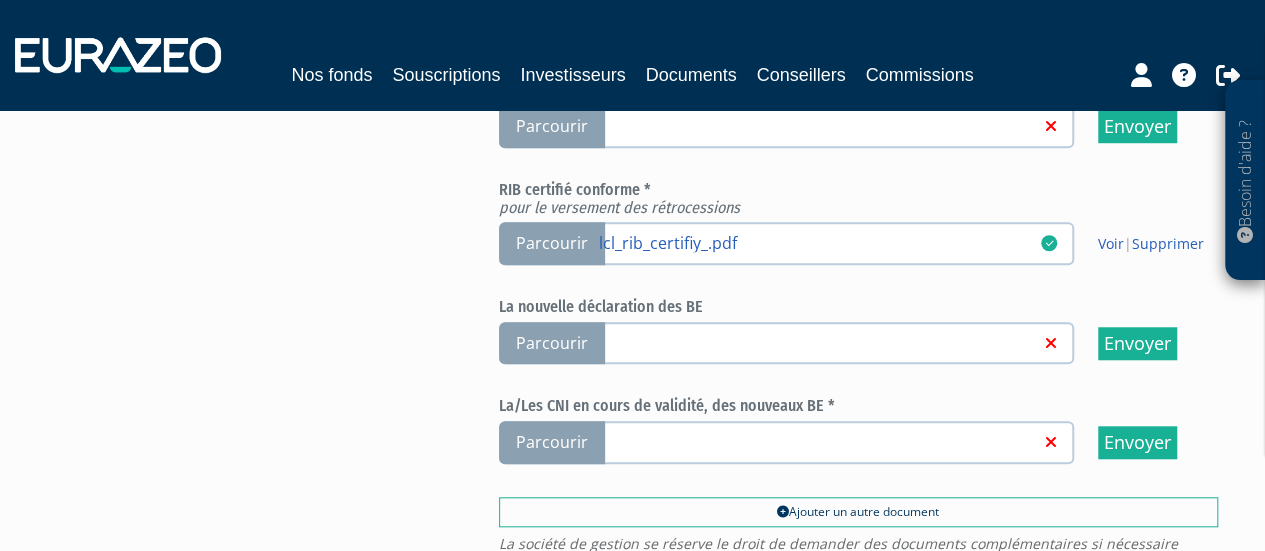 scroll, scrollTop: 600, scrollLeft: 0, axis: vertical 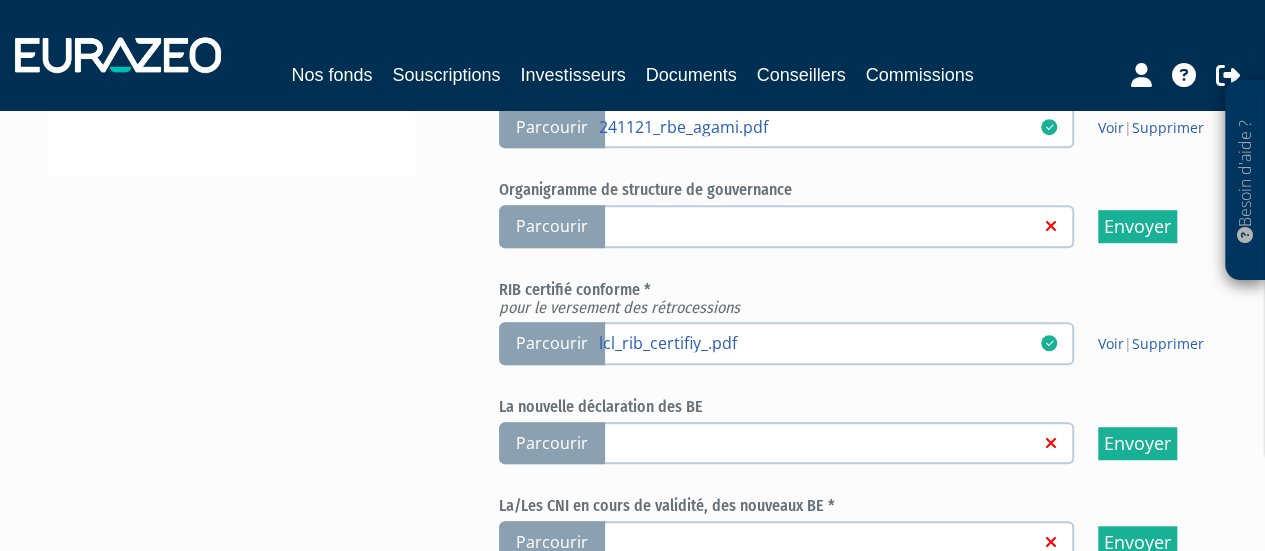 click on "Parcourir" at bounding box center [552, 443] 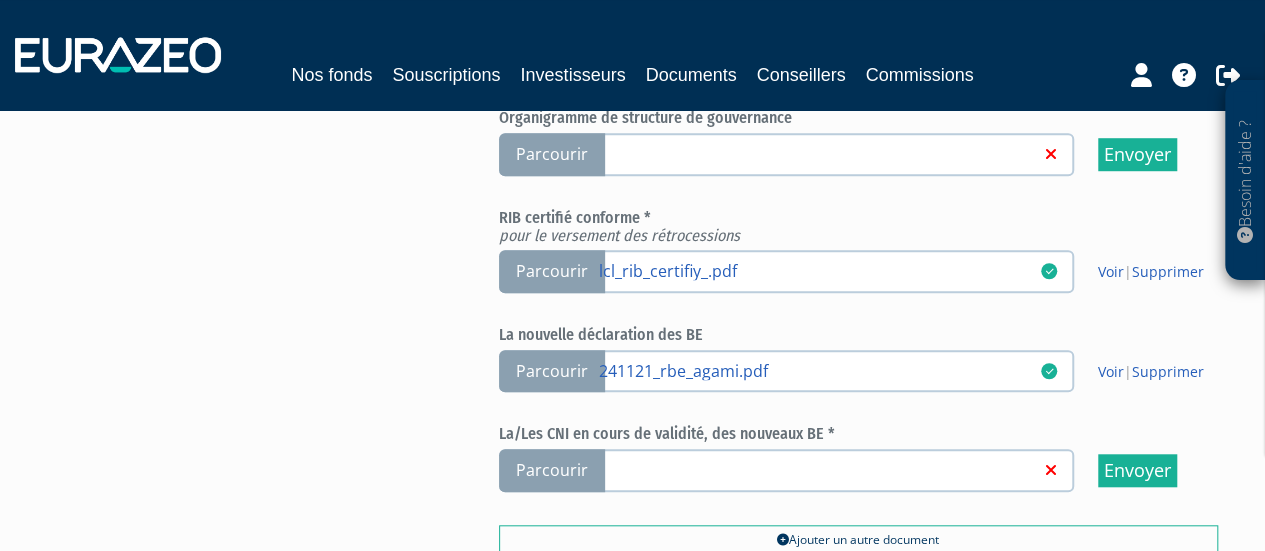 scroll, scrollTop: 705, scrollLeft: 0, axis: vertical 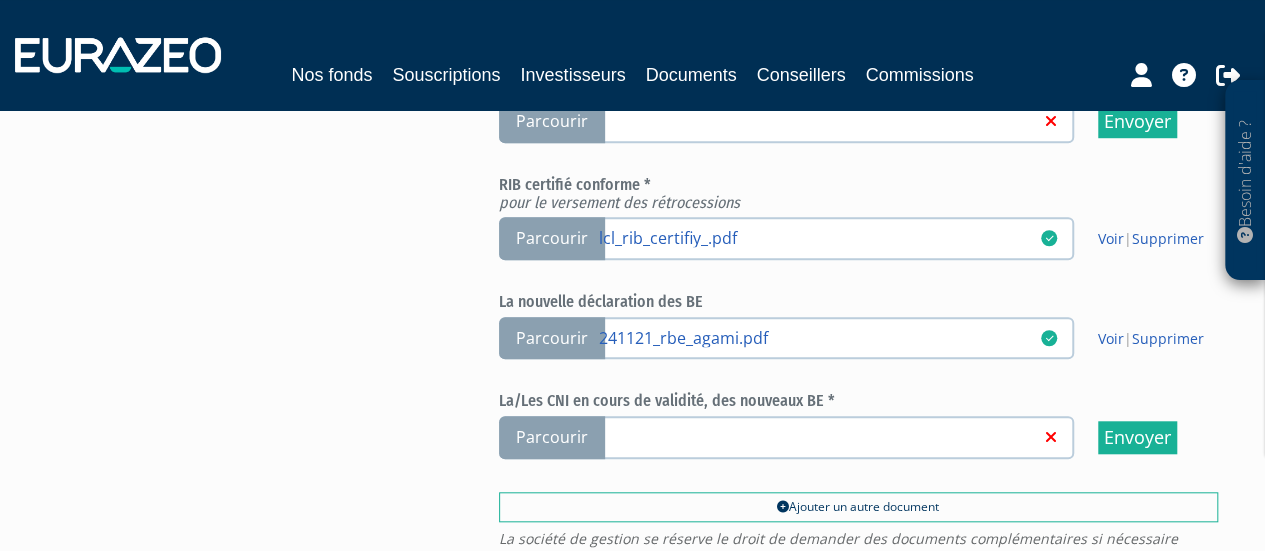 click on "Parcourir" at bounding box center [552, 437] 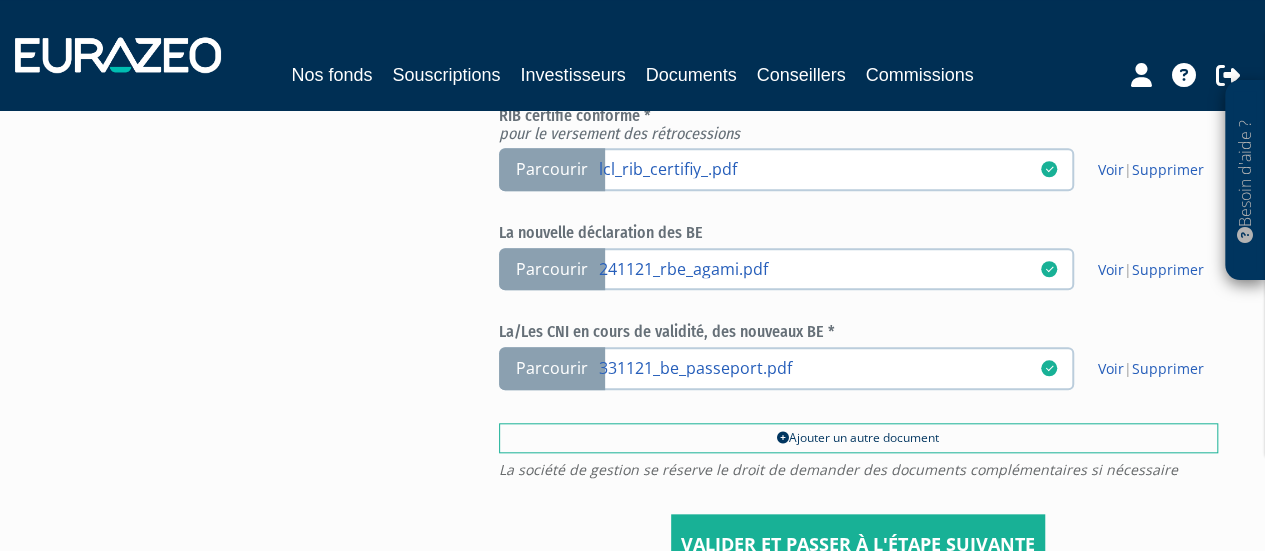scroll, scrollTop: 773, scrollLeft: 0, axis: vertical 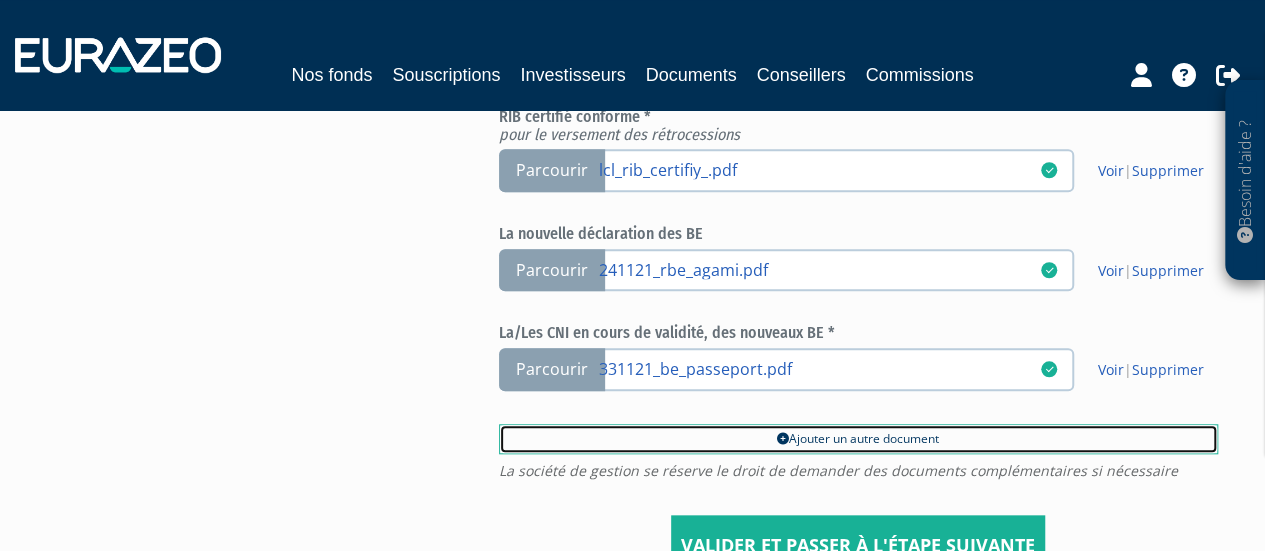 click at bounding box center (783, 439) 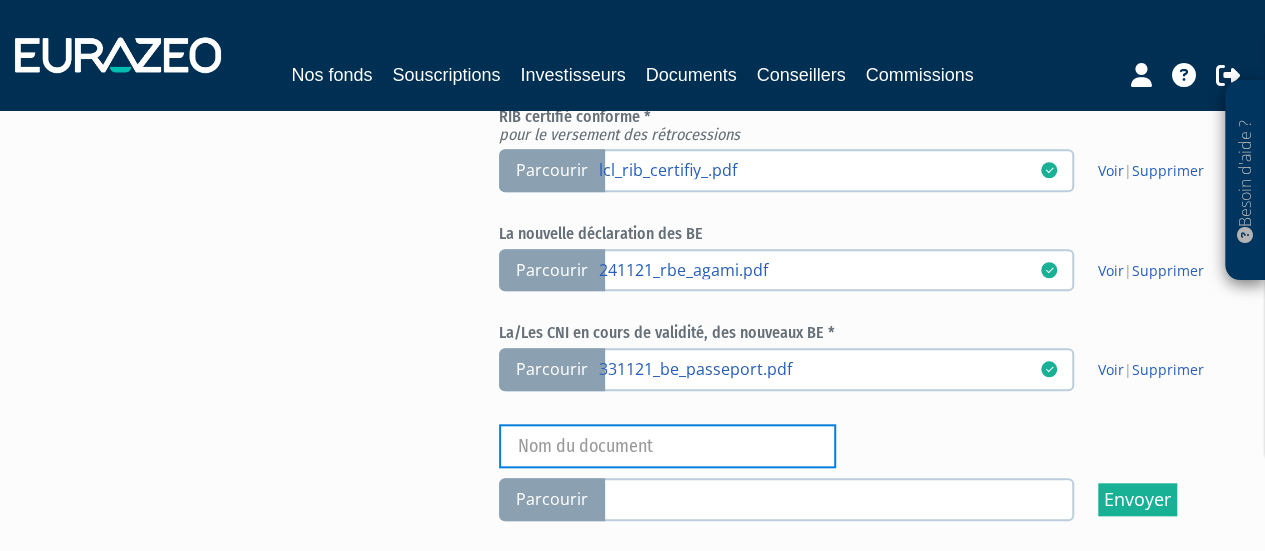 click at bounding box center (667, 446) 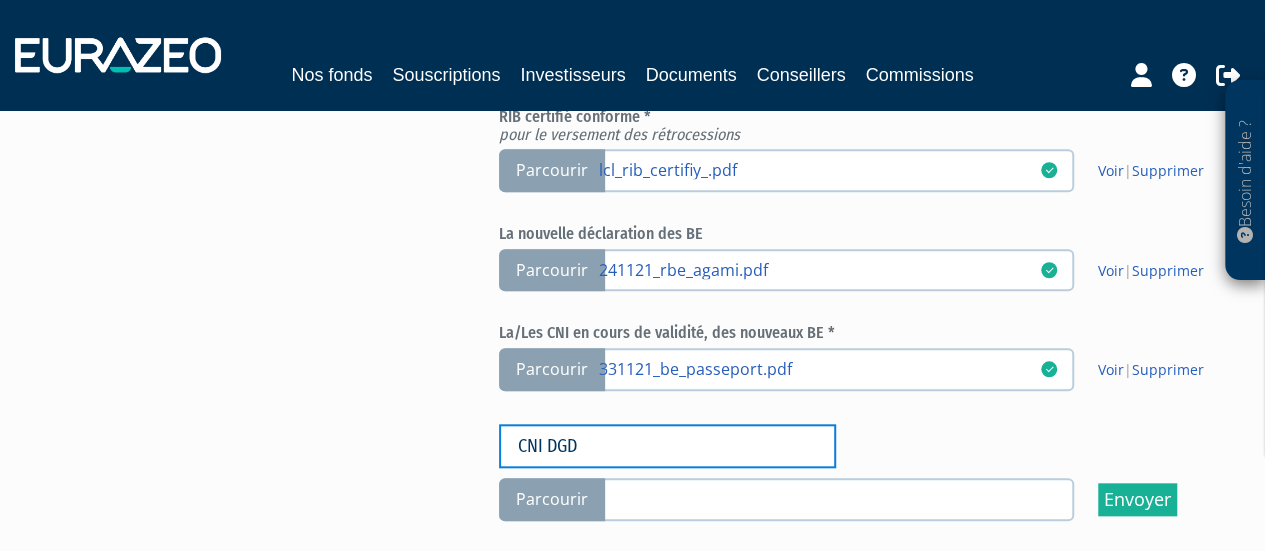 type on "CNI DGD" 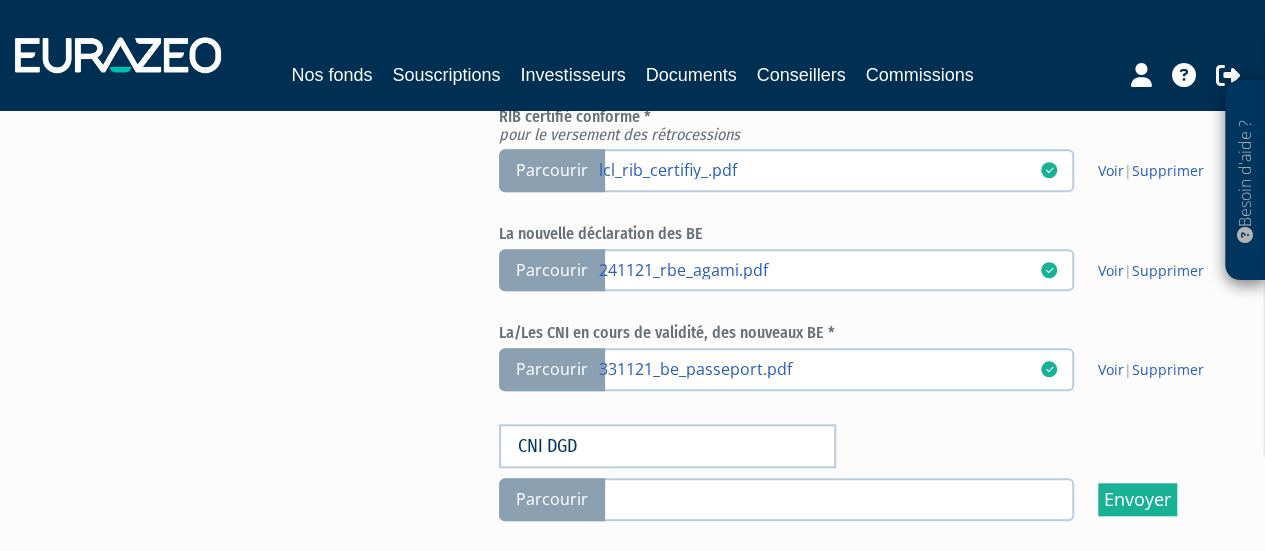 click on "Parcourir" at bounding box center [552, 499] 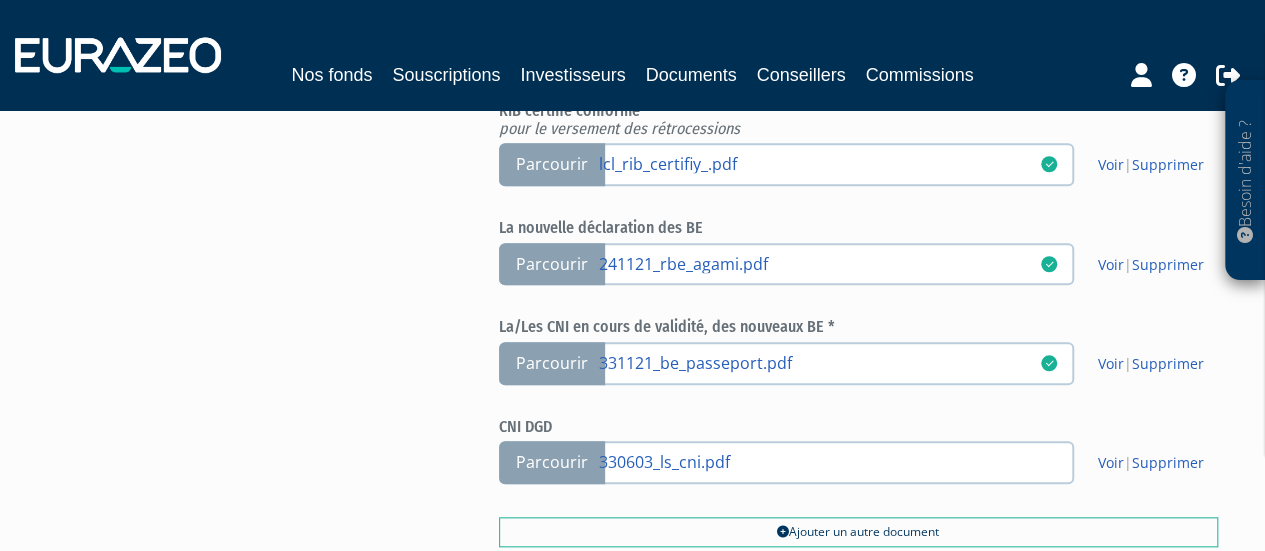 scroll, scrollTop: 900, scrollLeft: 0, axis: vertical 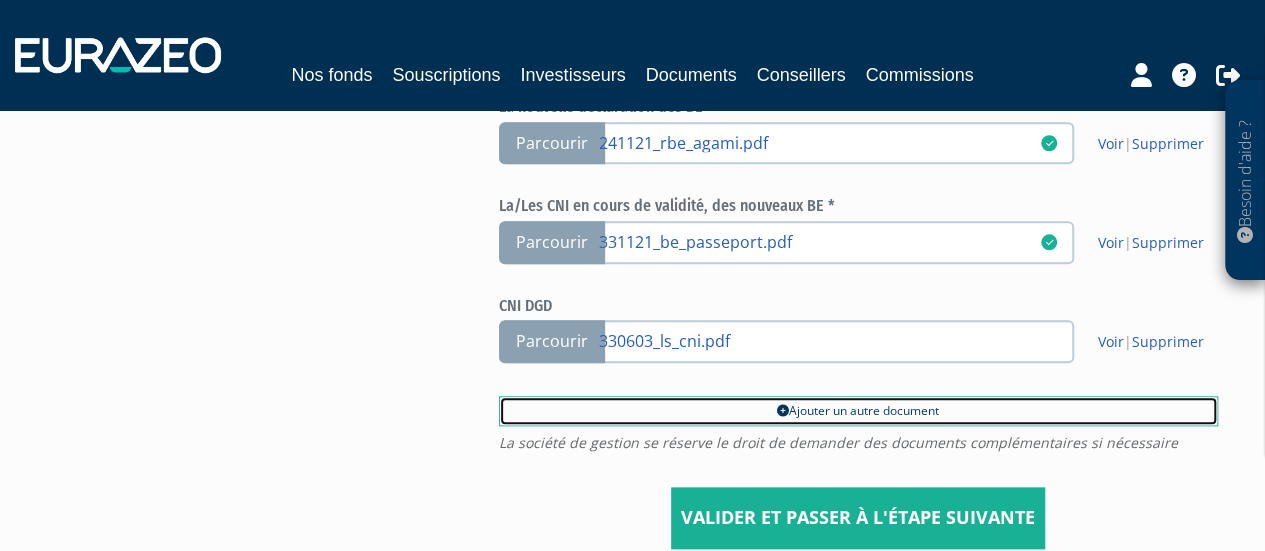 click at bounding box center (783, 411) 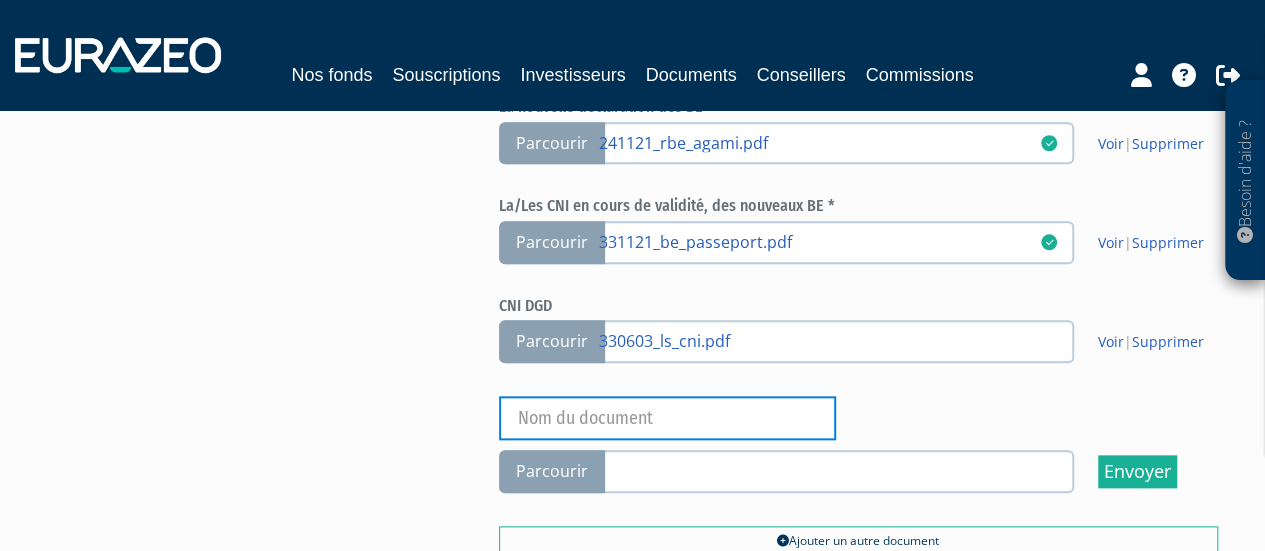click at bounding box center [667, 418] 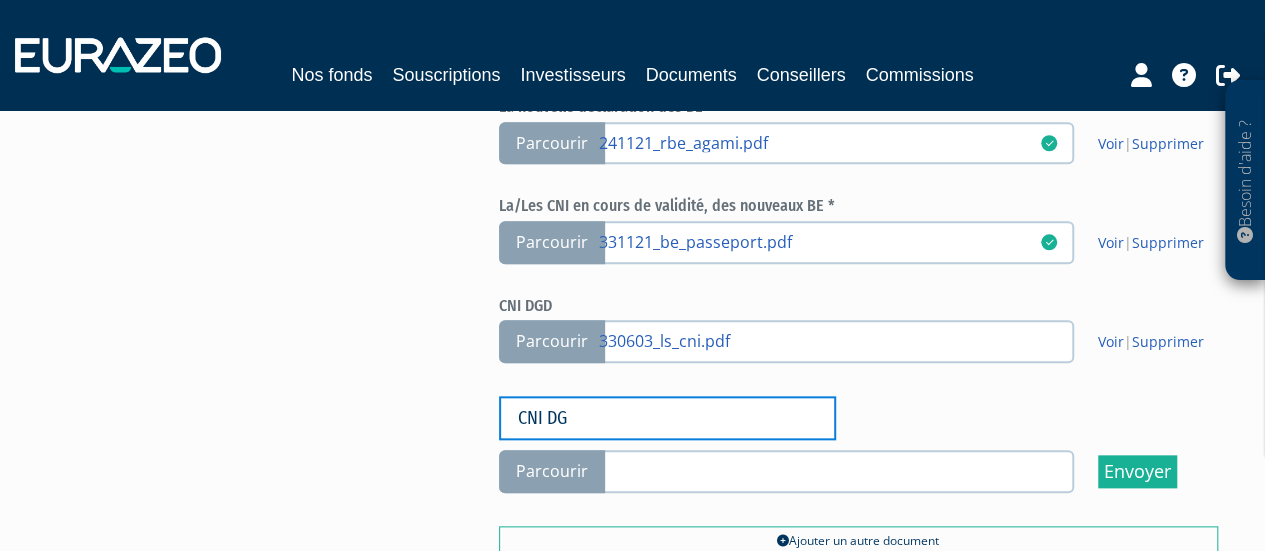 type on "CNI DG" 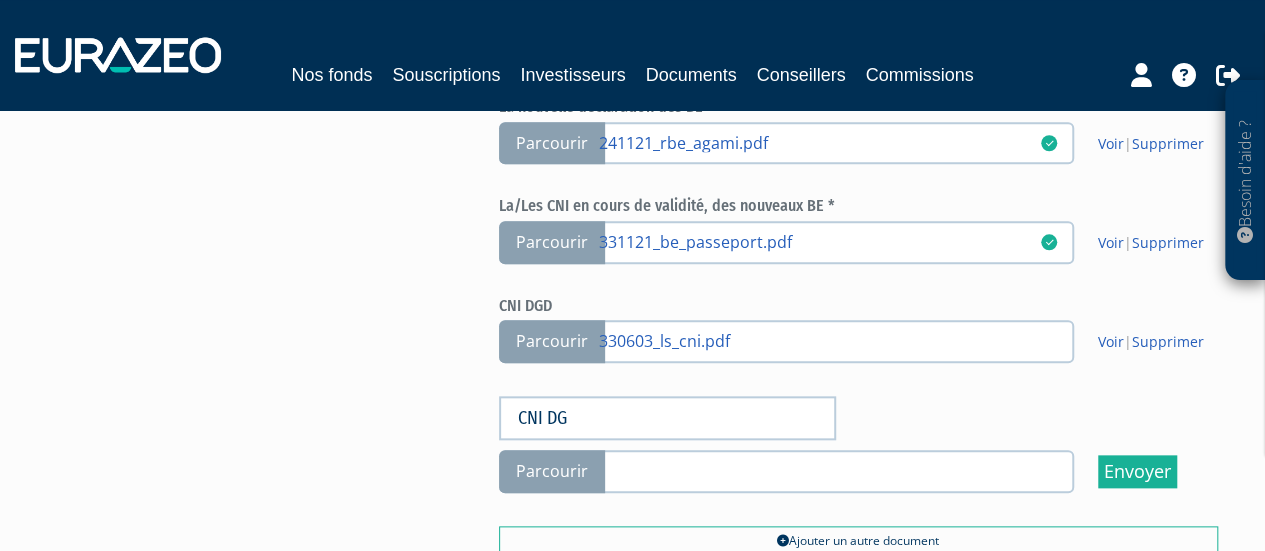 click on "Parcourir" at bounding box center [552, 471] 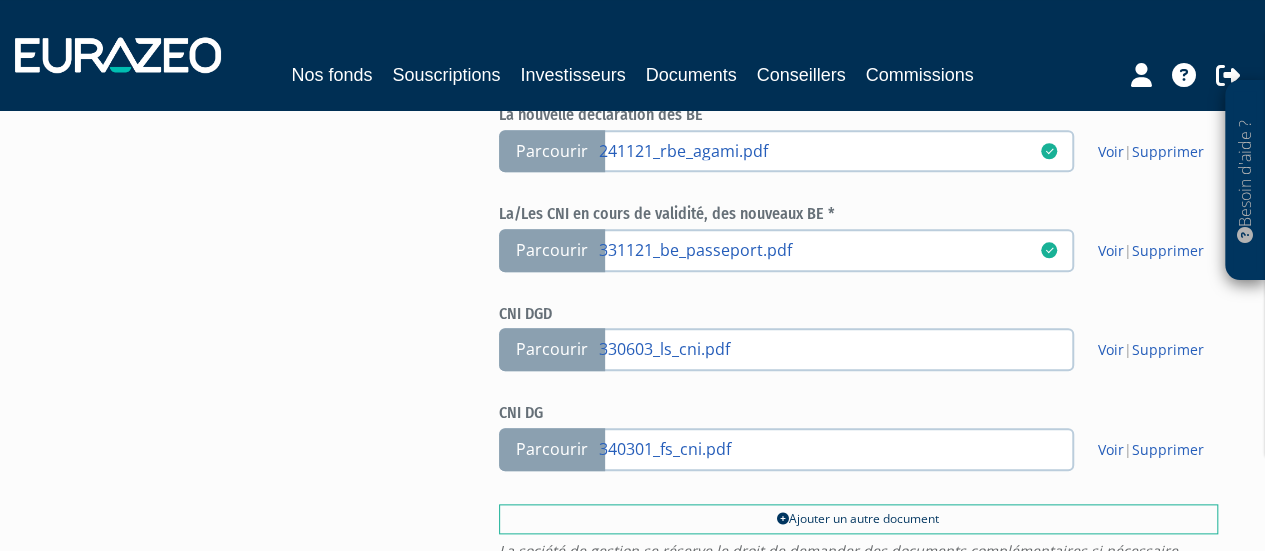 scroll, scrollTop: 1000, scrollLeft: 0, axis: vertical 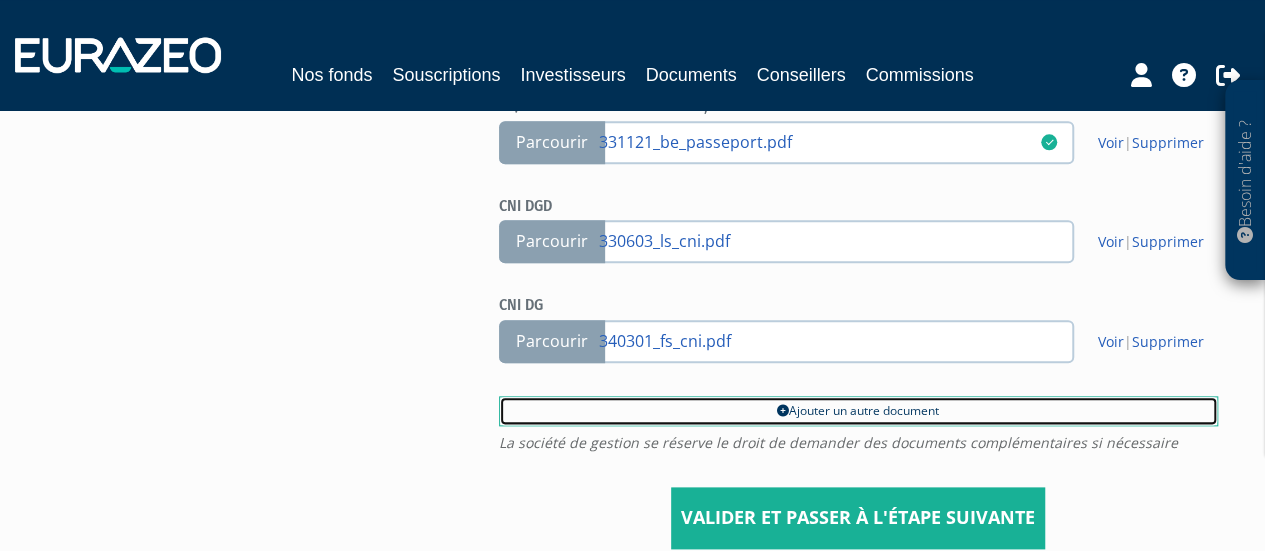 click at bounding box center (783, 411) 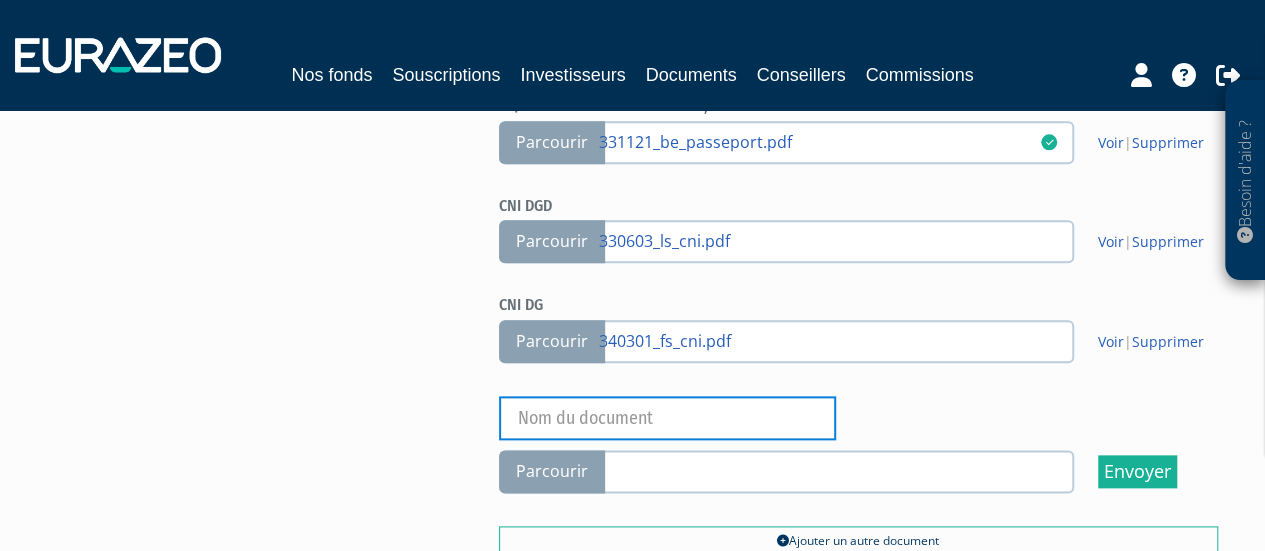 click at bounding box center (667, 418) 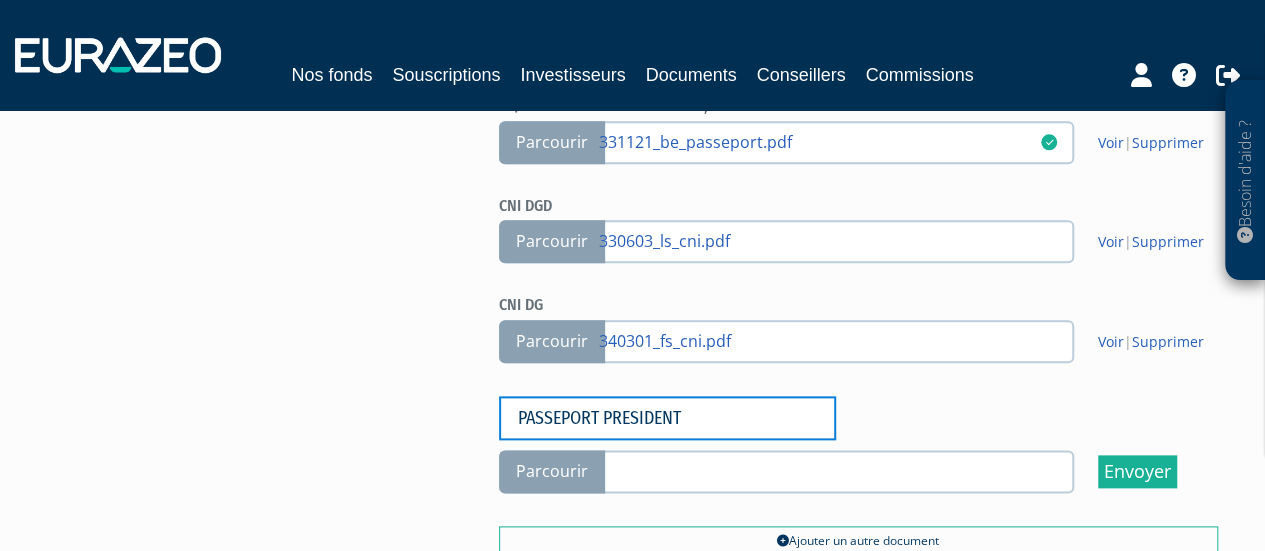type on "PASSEPORT PRESIDENT" 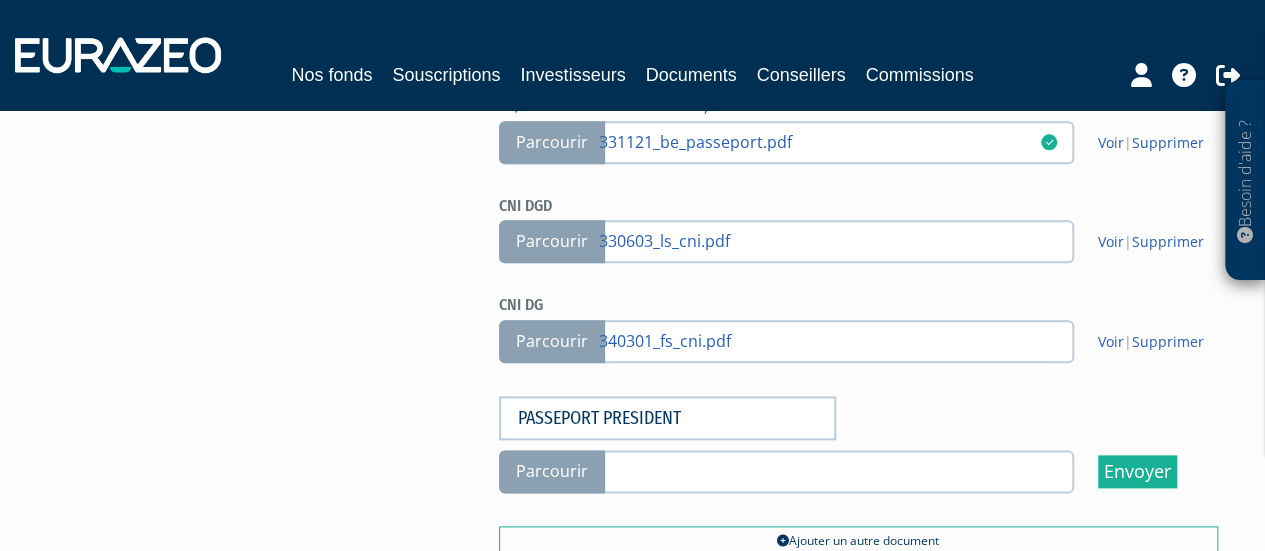 click on "Parcourir" at bounding box center (552, 471) 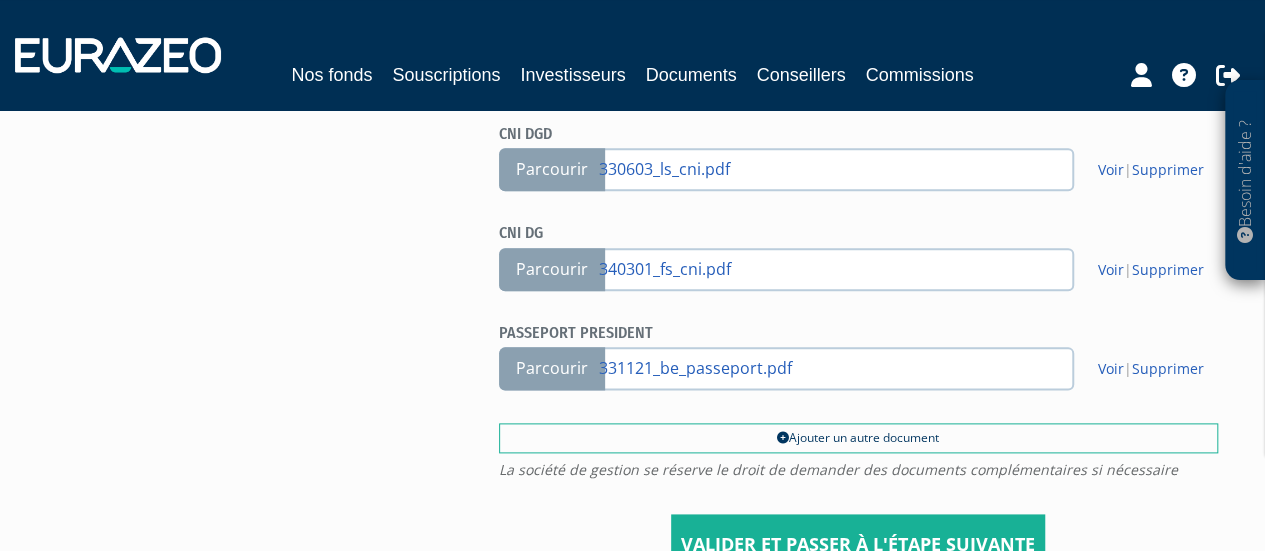 scroll, scrollTop: 1200, scrollLeft: 0, axis: vertical 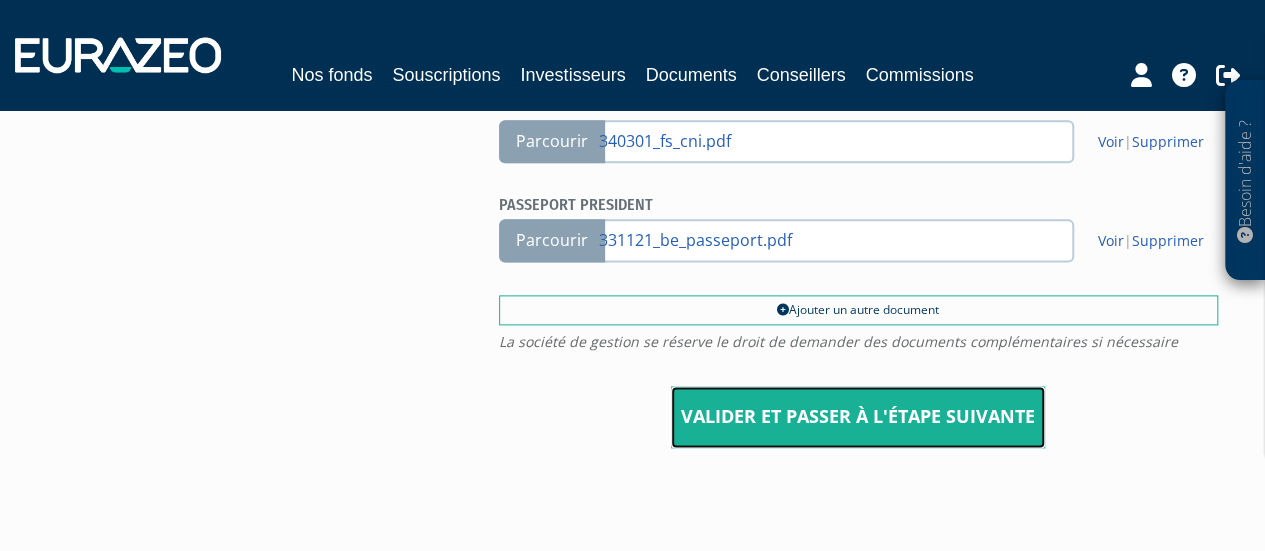 click on "Valider et passer à l'étape suivante" at bounding box center (858, 417) 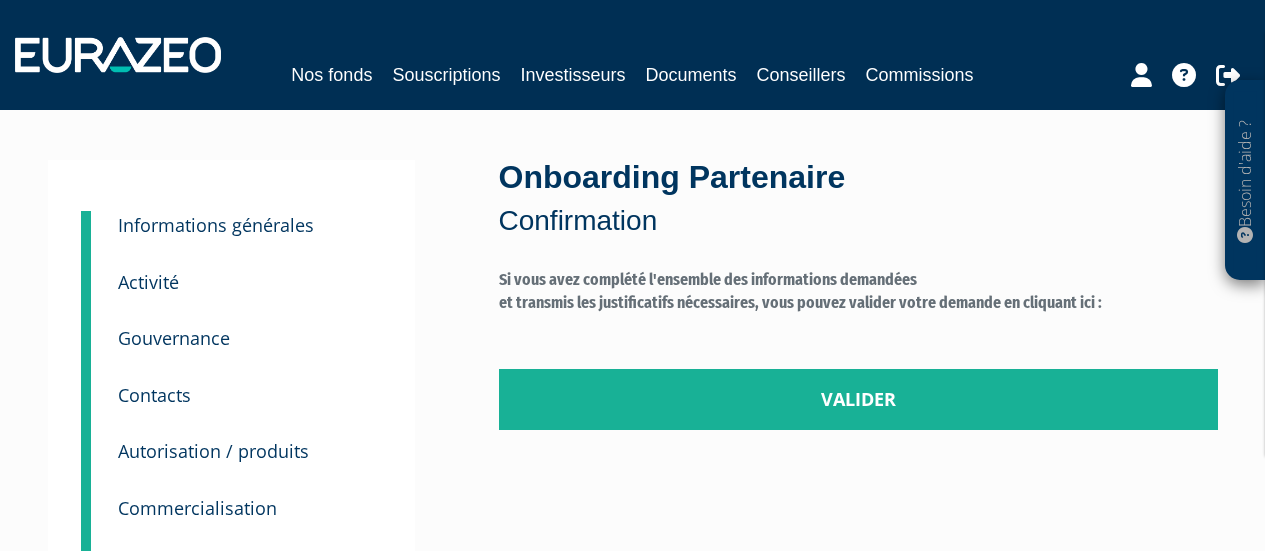scroll, scrollTop: 0, scrollLeft: 0, axis: both 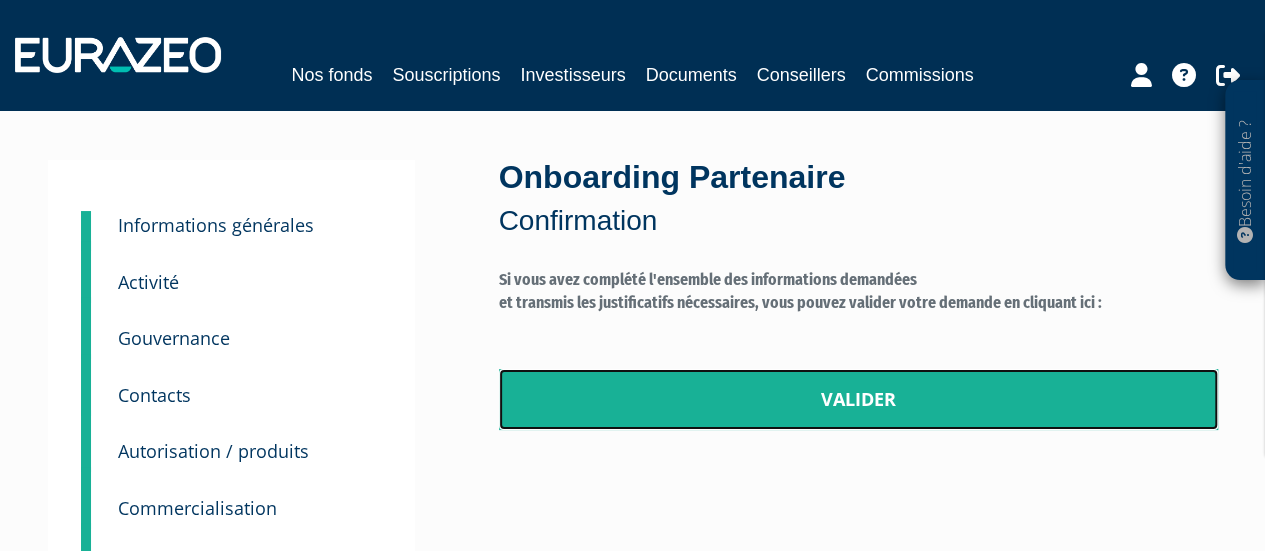 click on "Valider" at bounding box center (858, 400) 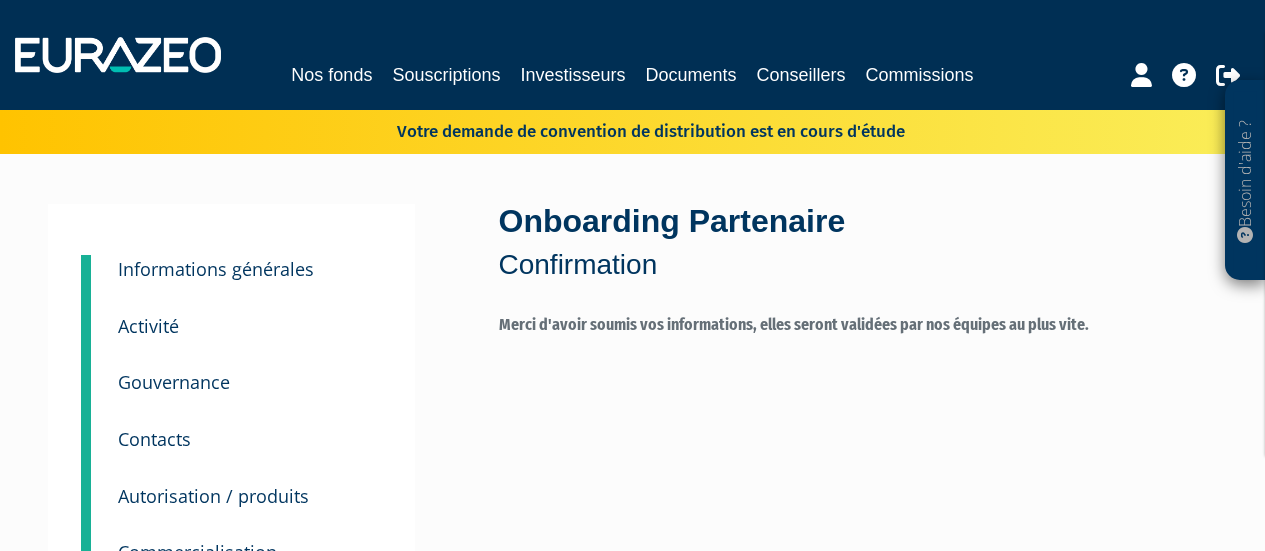 scroll, scrollTop: 0, scrollLeft: 0, axis: both 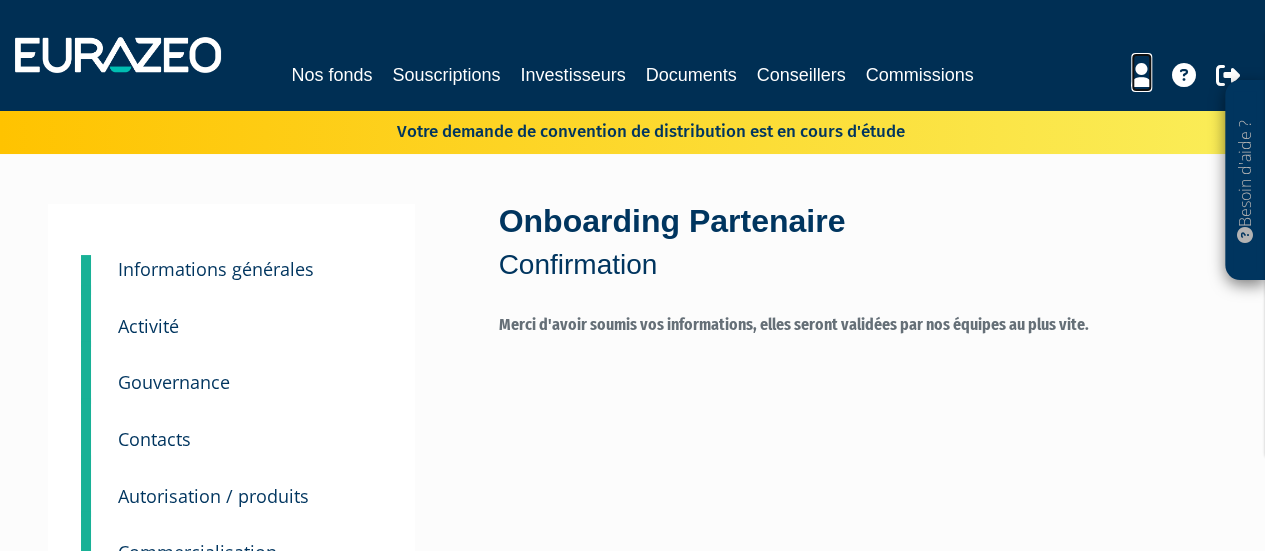 click at bounding box center [1141, 75] 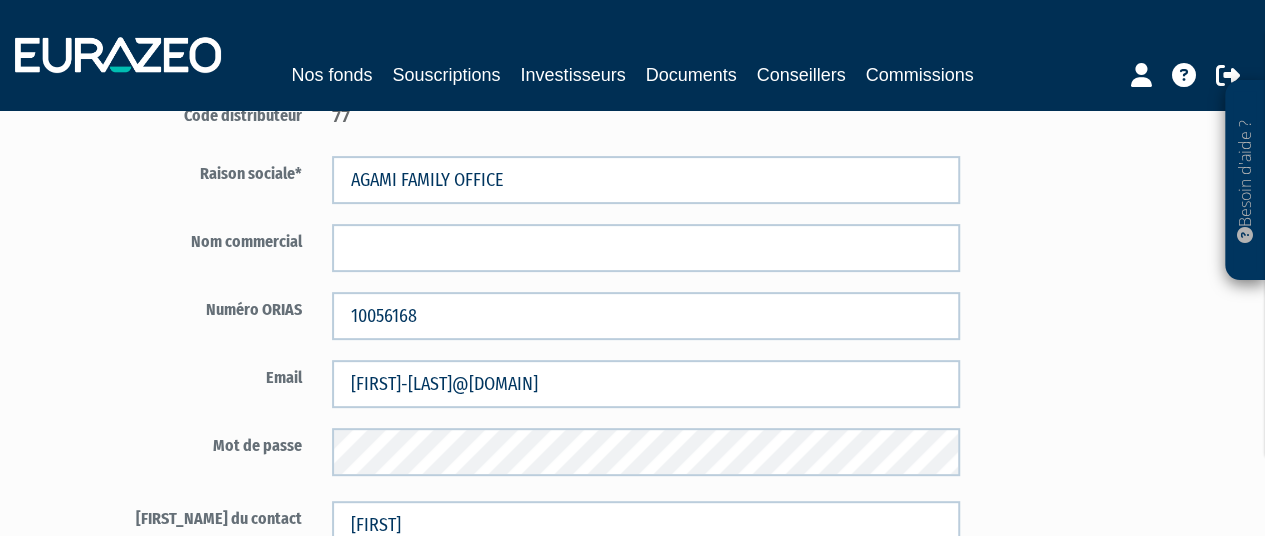 scroll, scrollTop: 0, scrollLeft: 0, axis: both 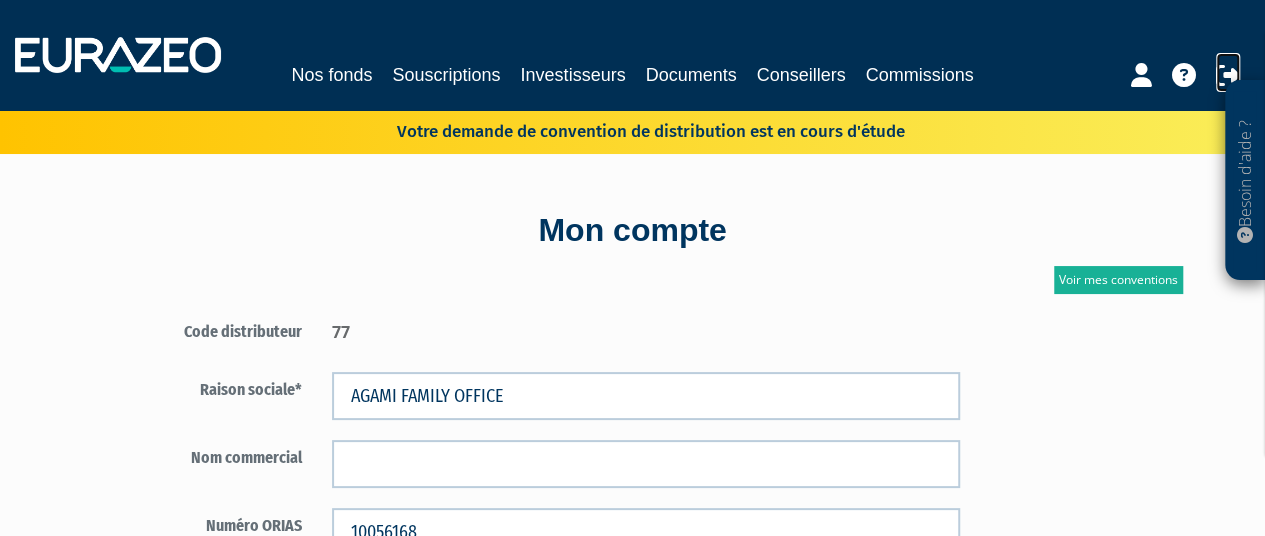 click at bounding box center [1228, 75] 